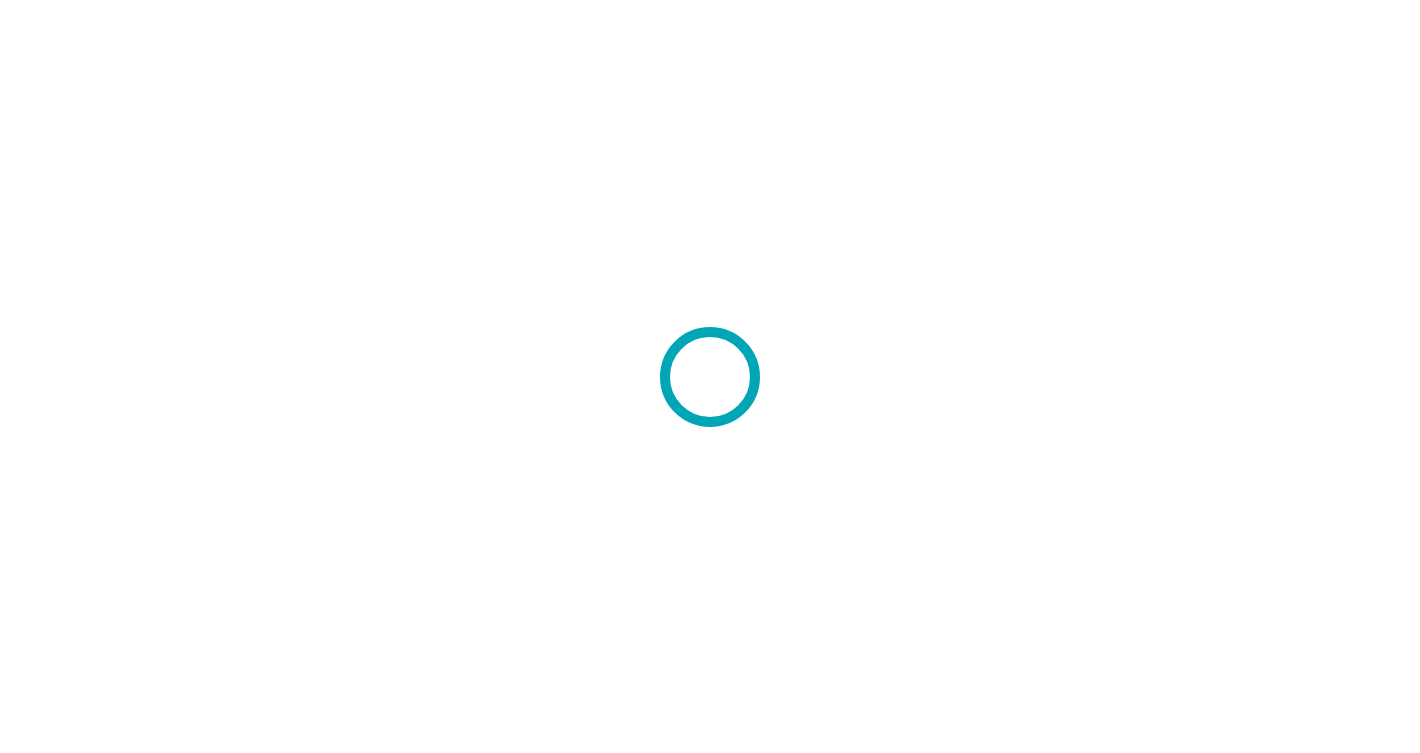 scroll, scrollTop: 0, scrollLeft: 0, axis: both 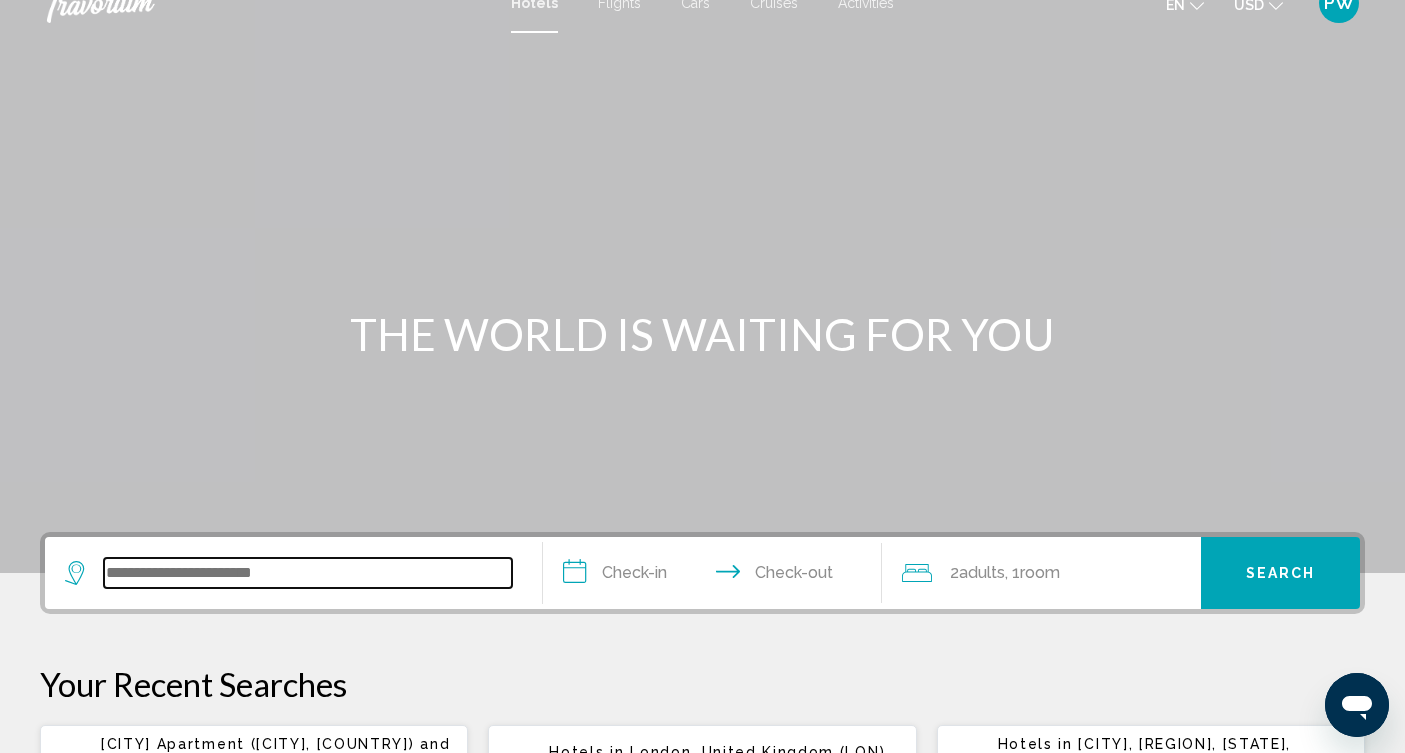 click at bounding box center (308, 573) 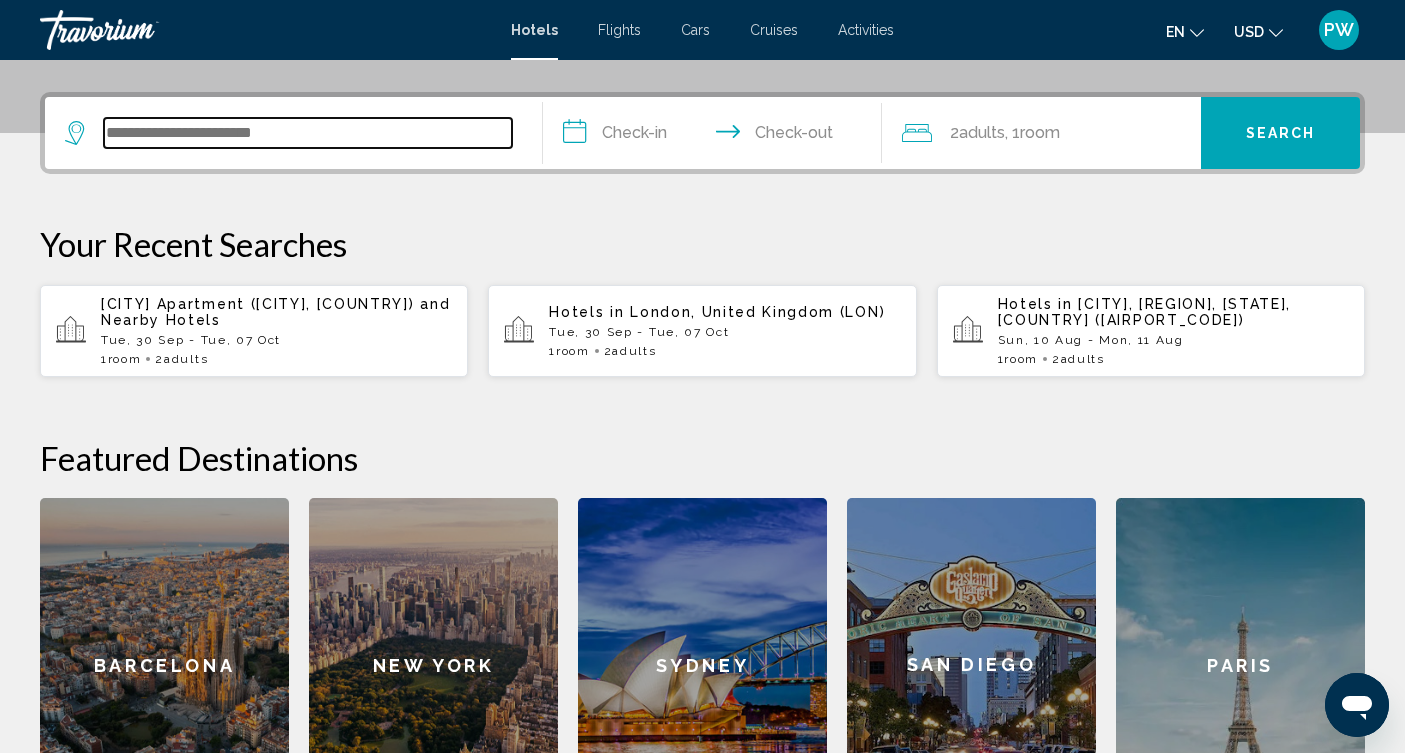 scroll, scrollTop: 494, scrollLeft: 0, axis: vertical 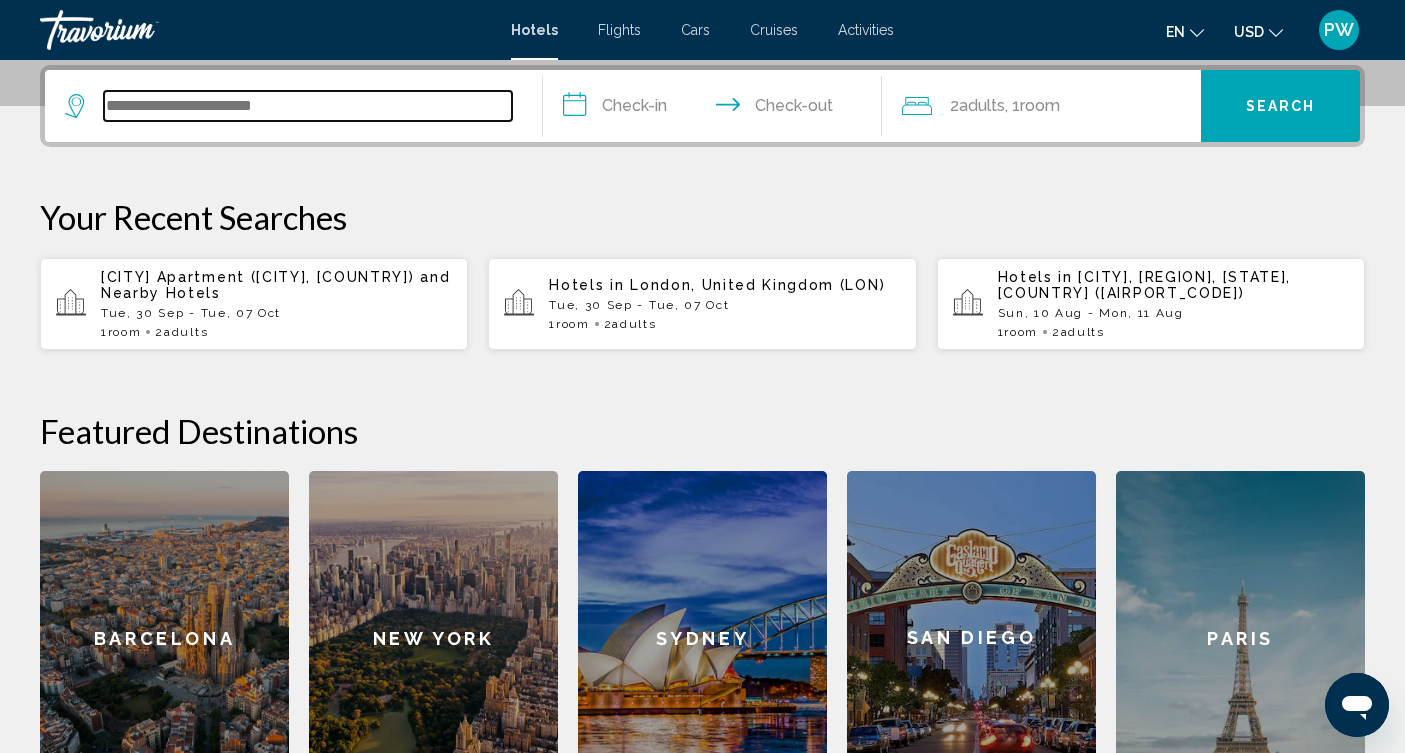 click at bounding box center [308, 106] 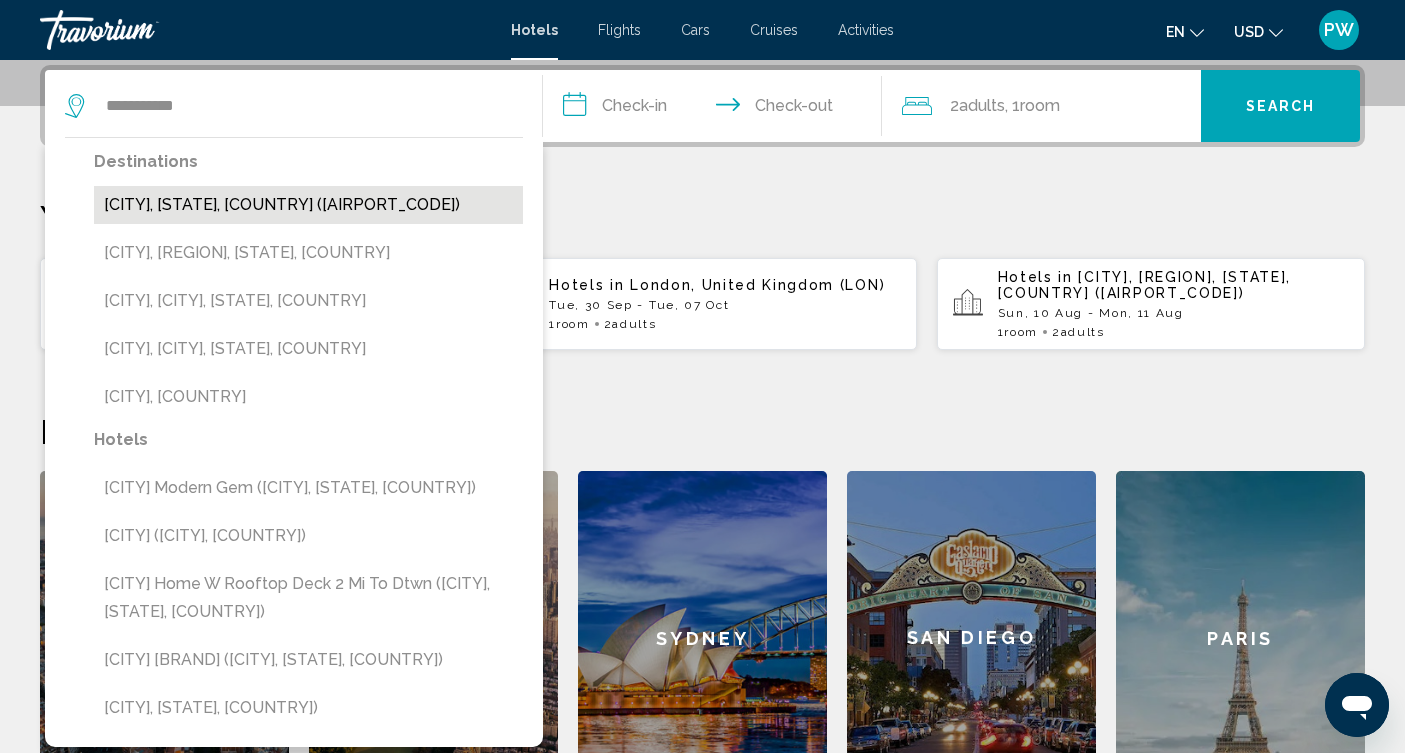 click on "[CITY], [STATE], [COUNTRY] ([AIRPORT_CODE])" at bounding box center [308, 205] 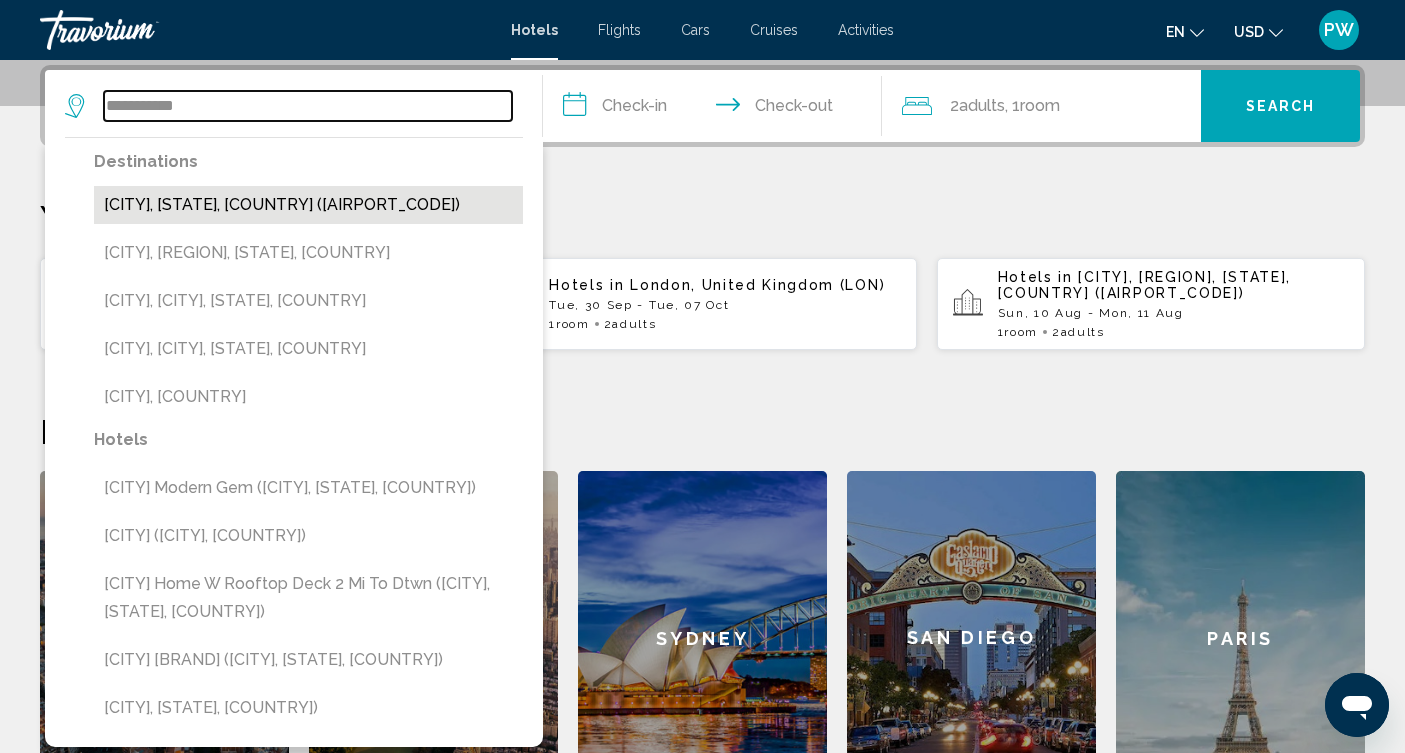 type on "**********" 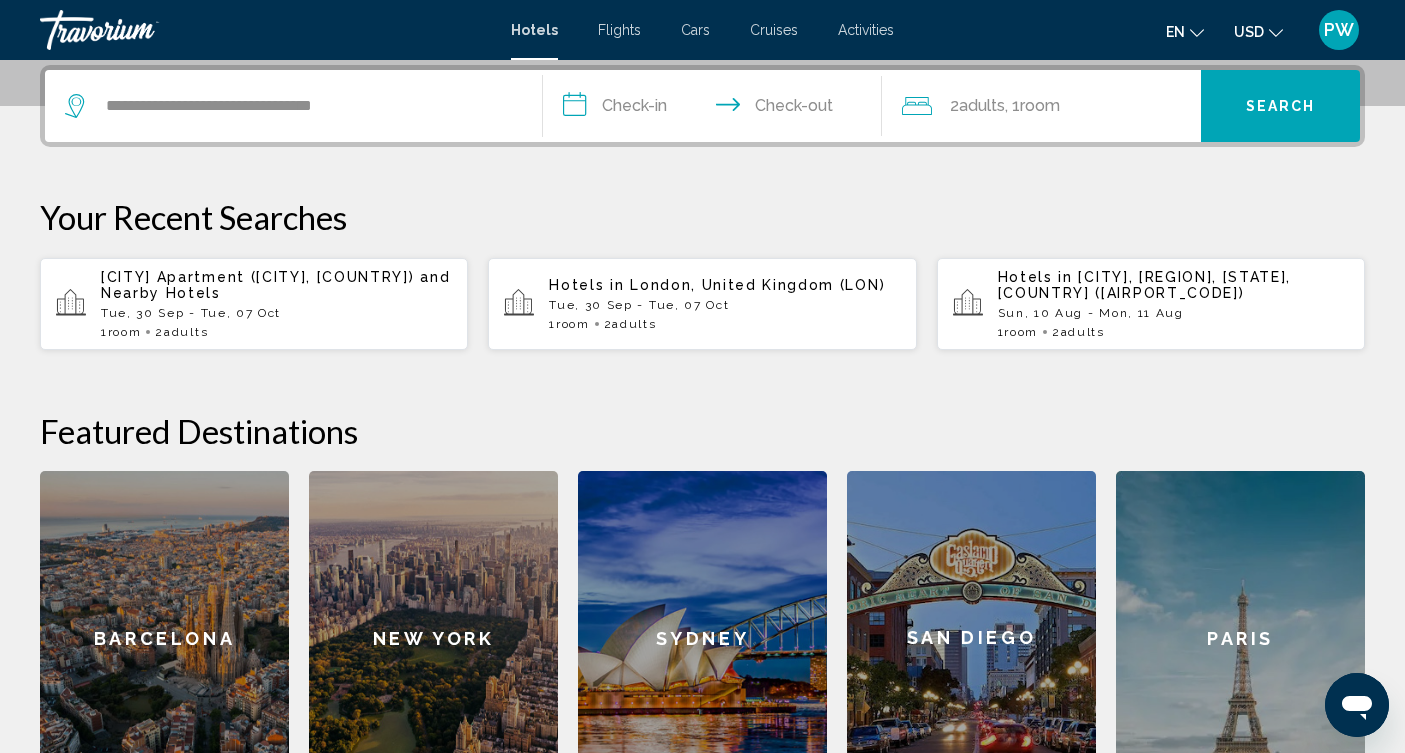 click on "**********" at bounding box center (716, 109) 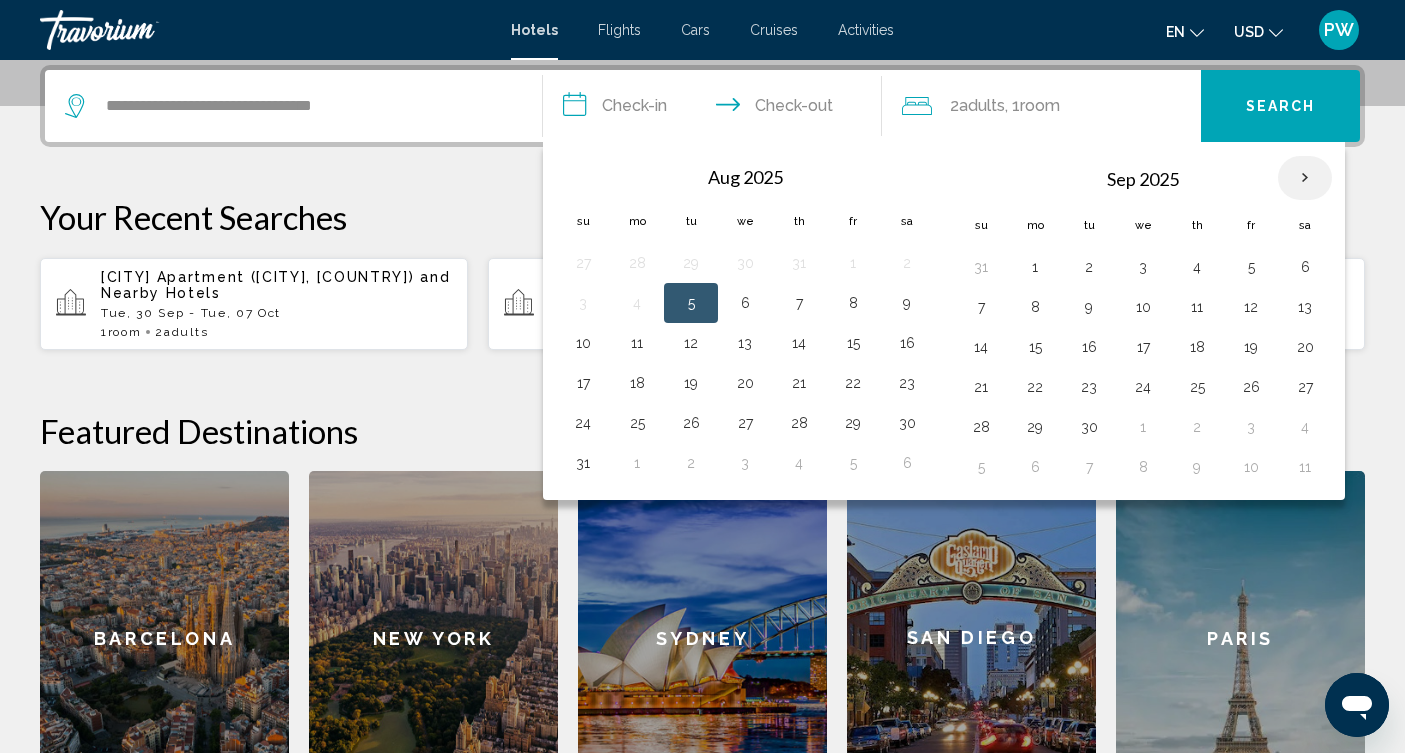 click at bounding box center [1305, 178] 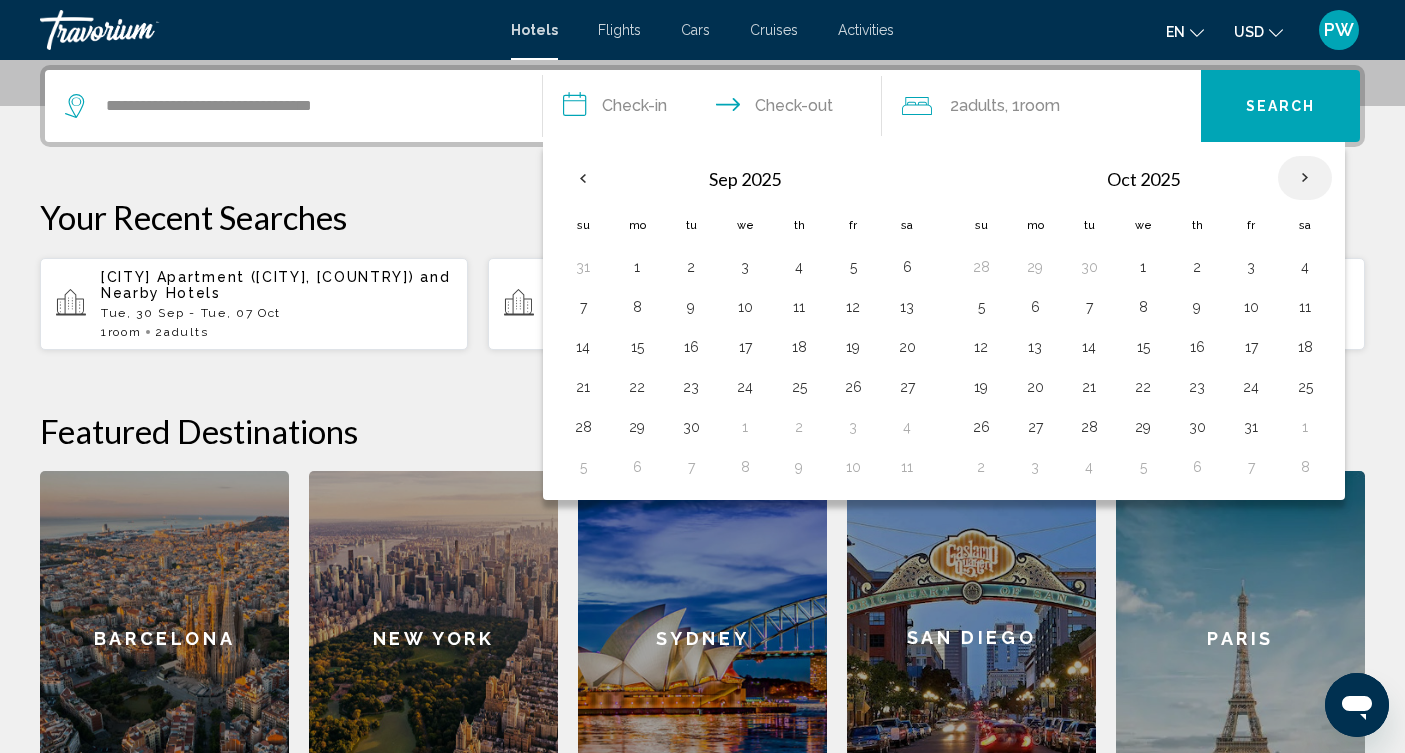 click at bounding box center (1305, 178) 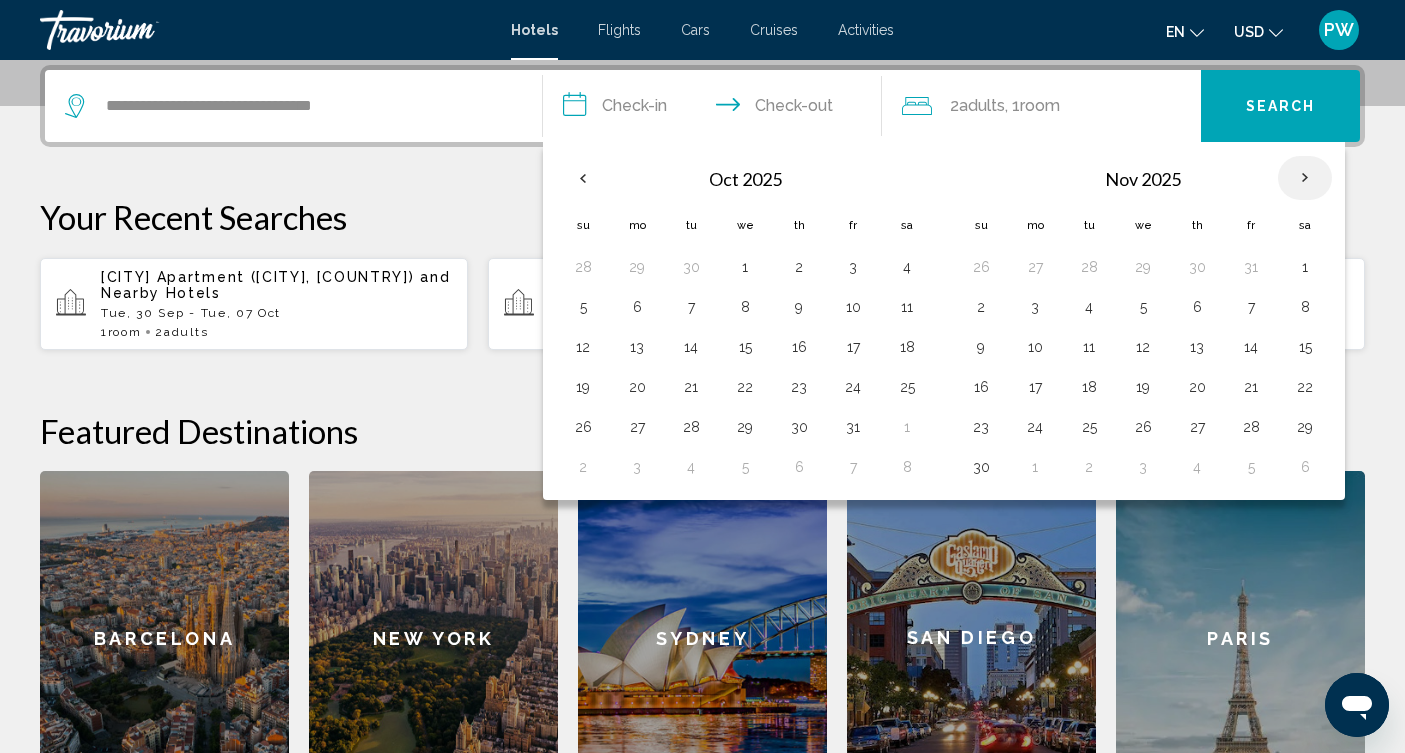 click at bounding box center [1305, 178] 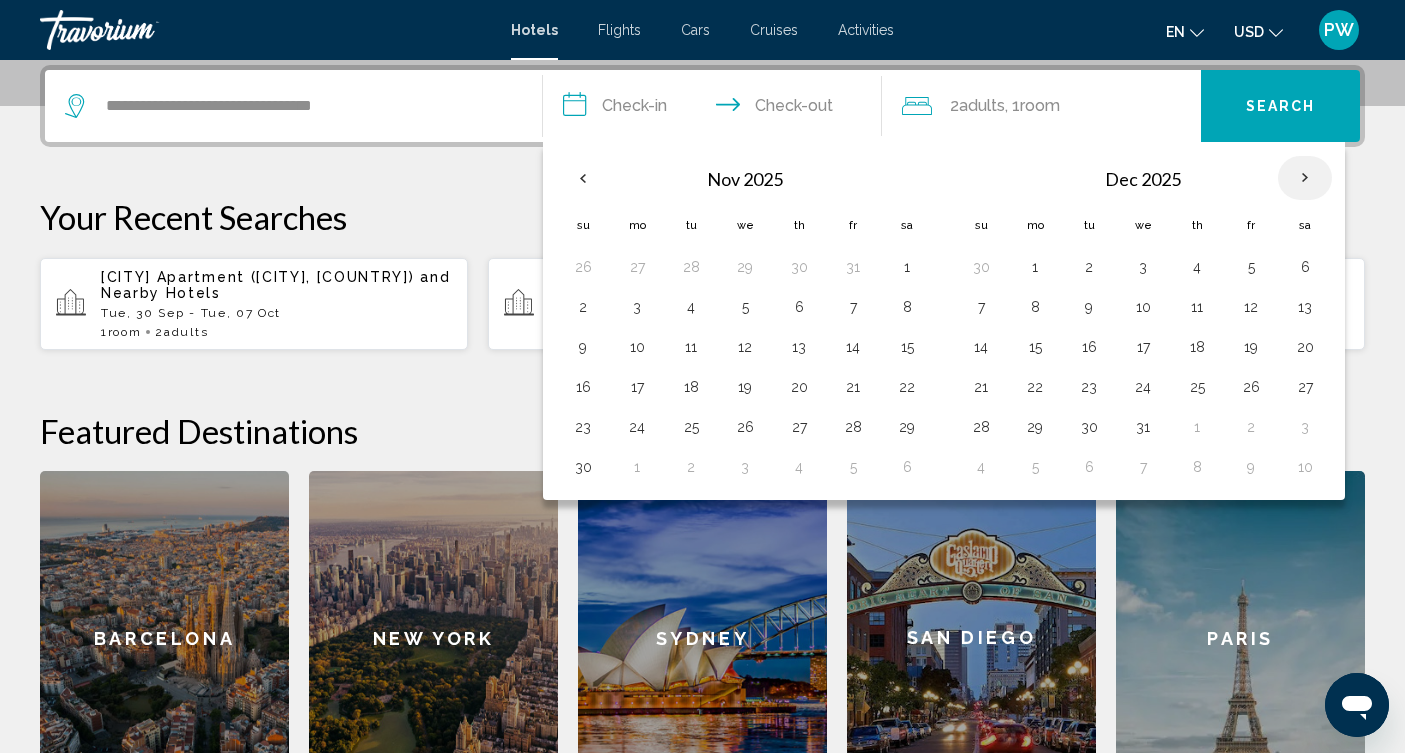 click at bounding box center [1305, 178] 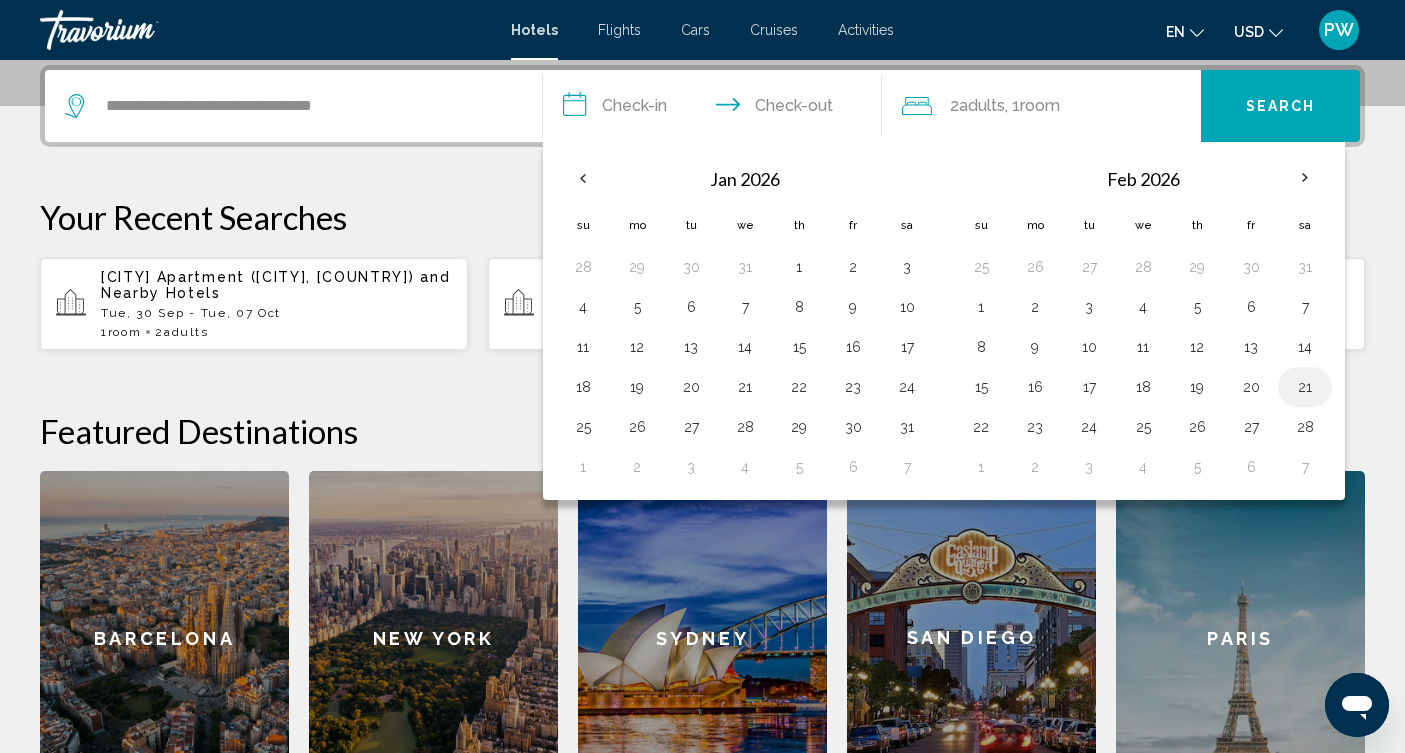 click on "21" at bounding box center (1305, 387) 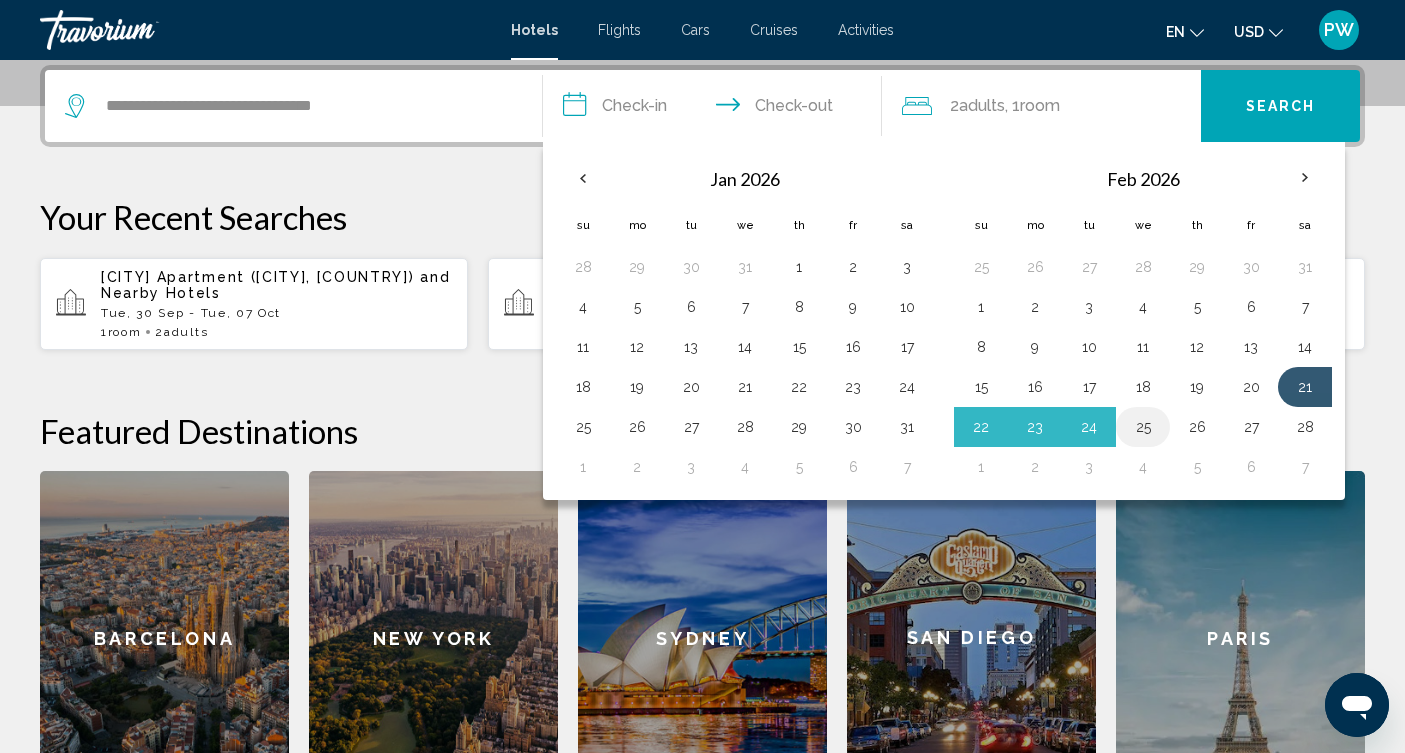 click on "25" at bounding box center (1143, 427) 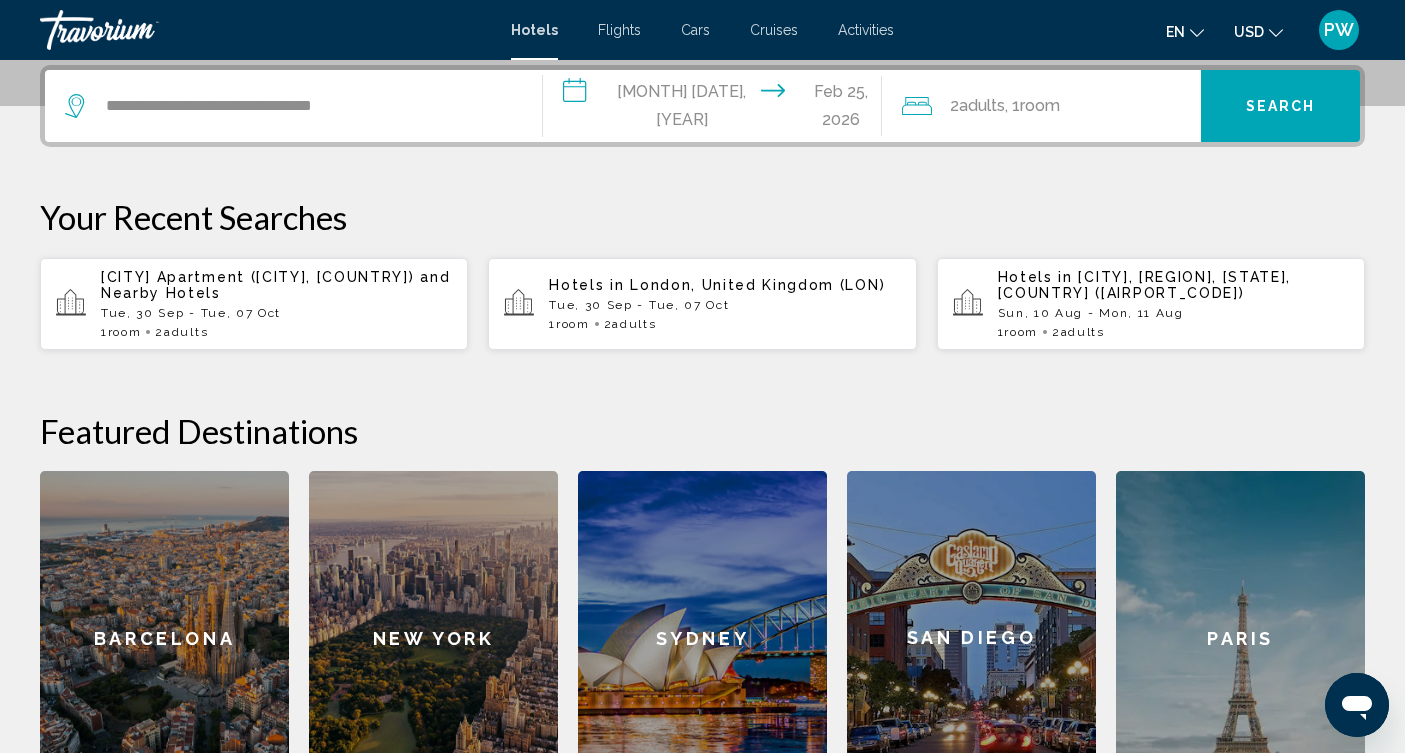 click on "**********" at bounding box center [716, 109] 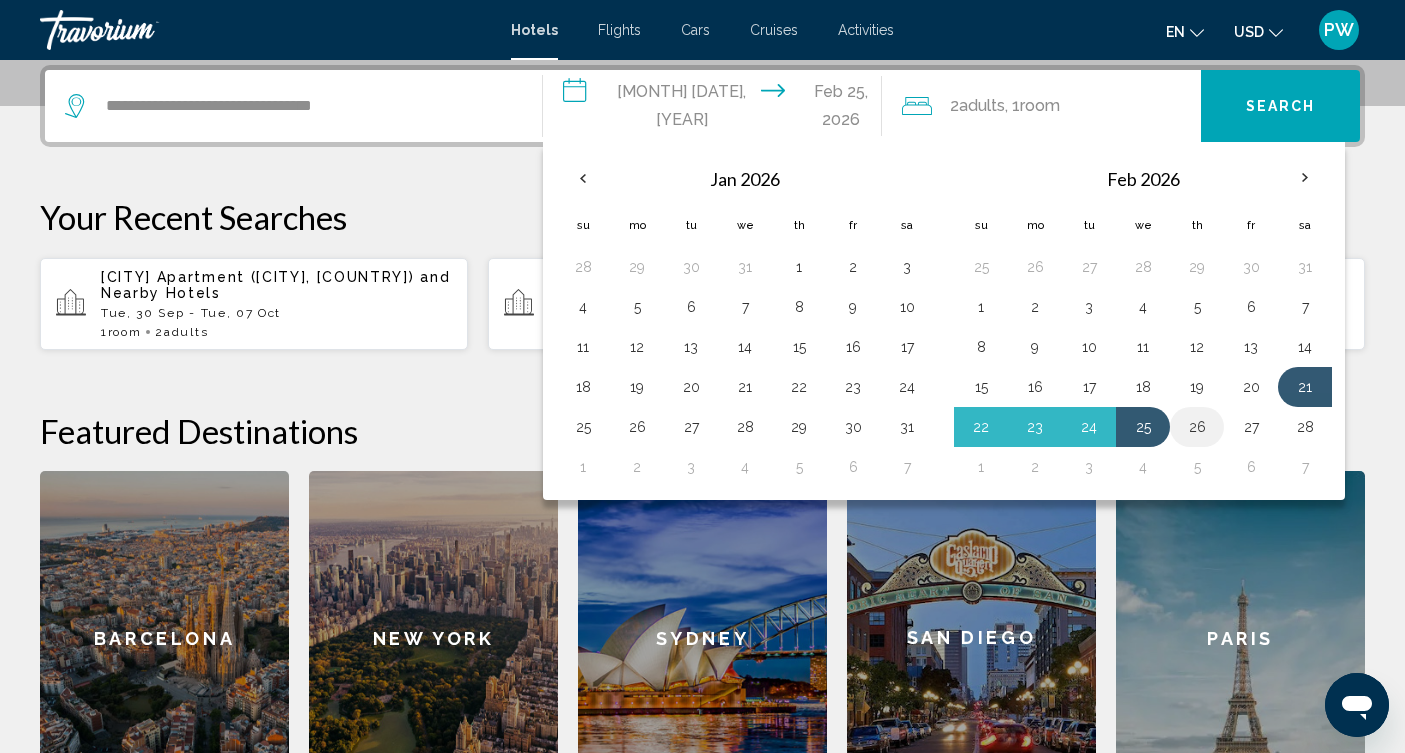 click on "26" at bounding box center (1197, 427) 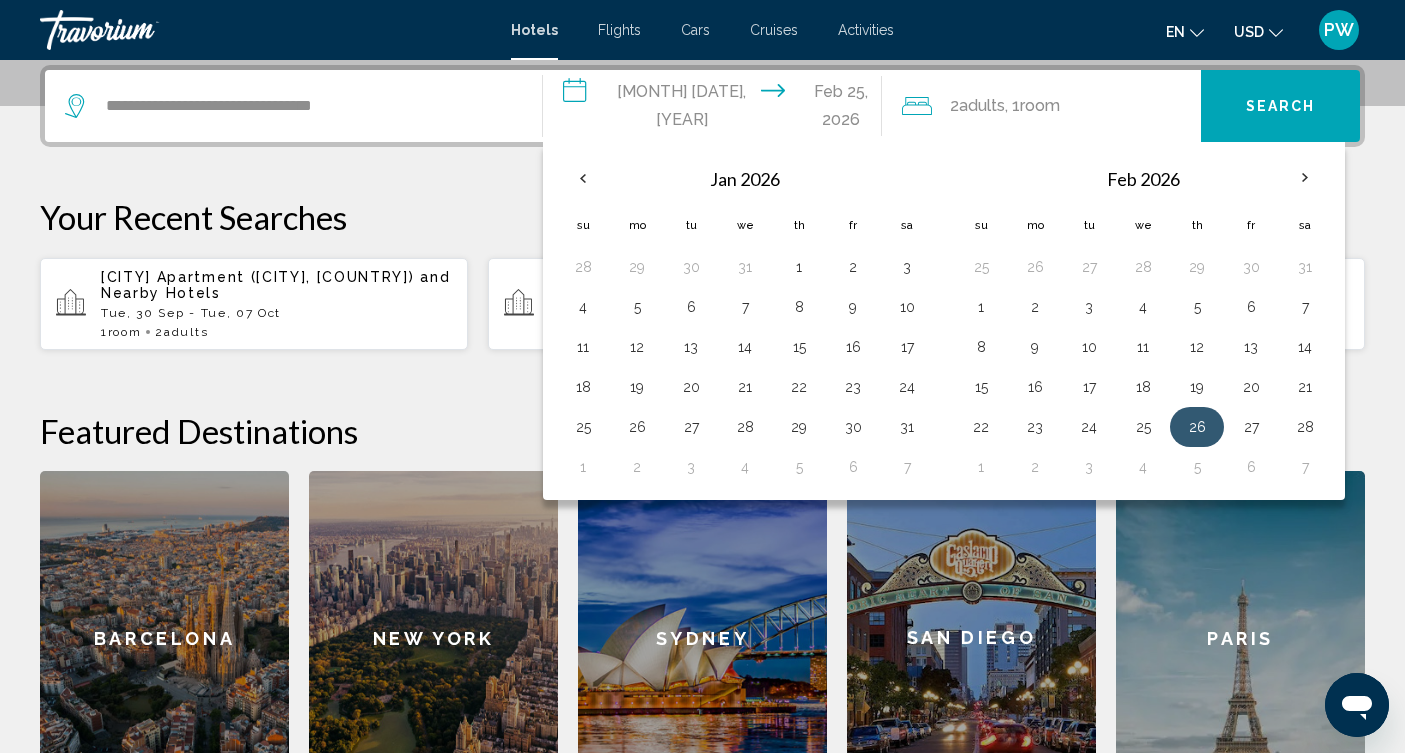click on "26" at bounding box center (1197, 427) 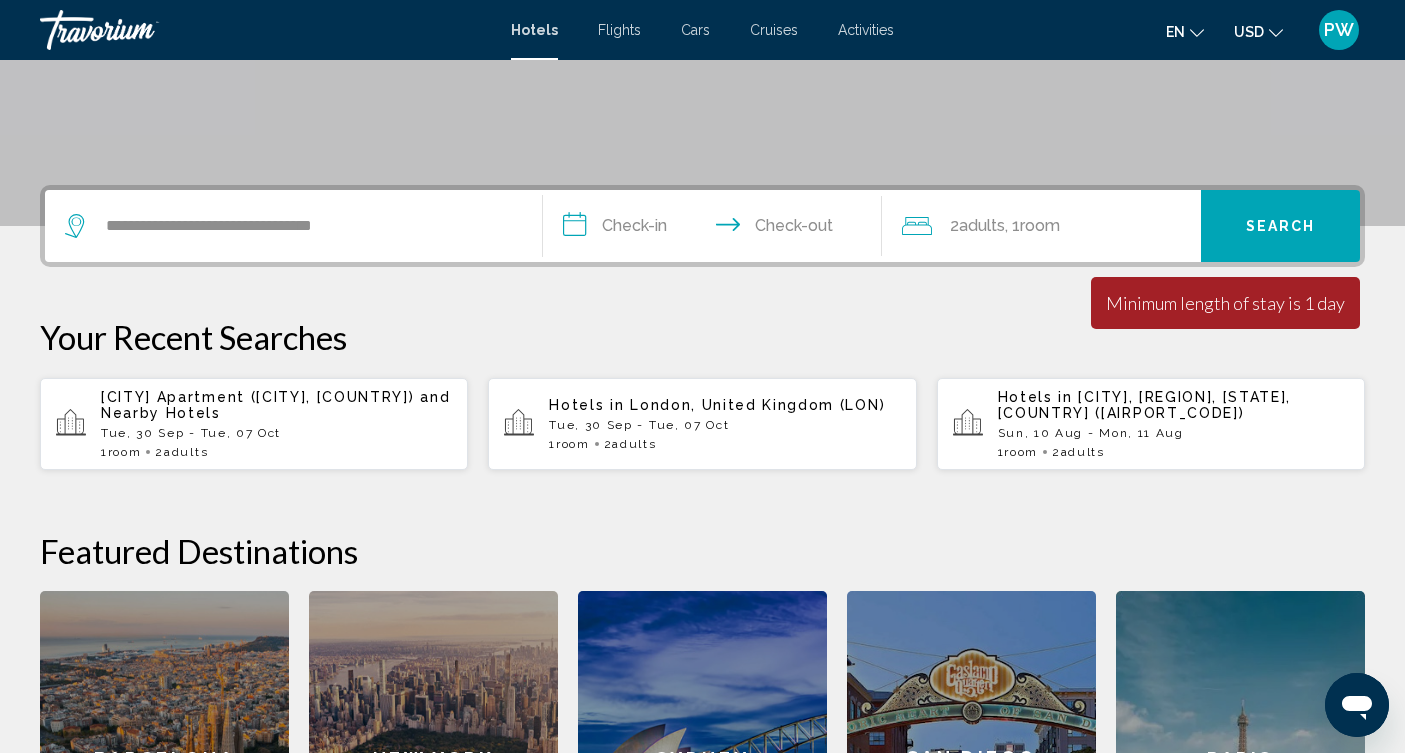 scroll, scrollTop: 132, scrollLeft: 0, axis: vertical 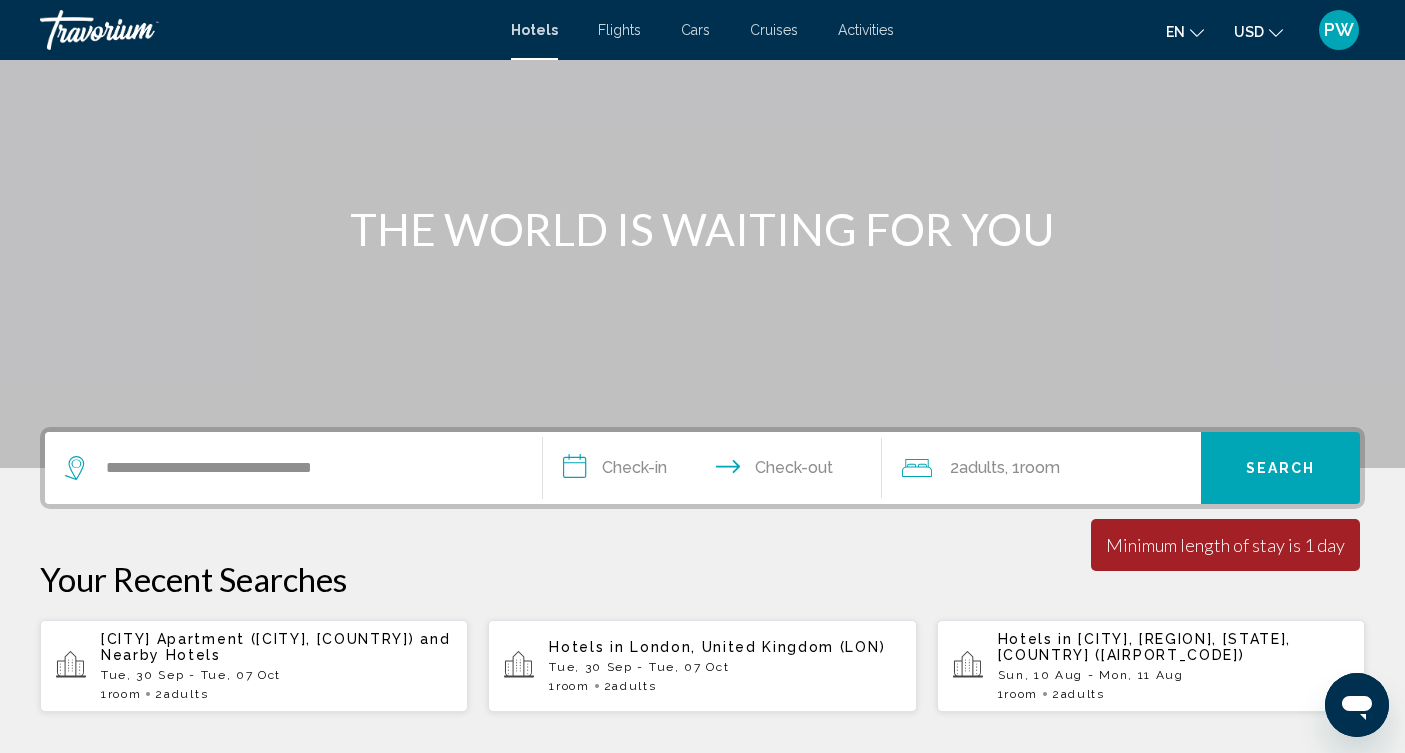 click on "**********" at bounding box center [716, 471] 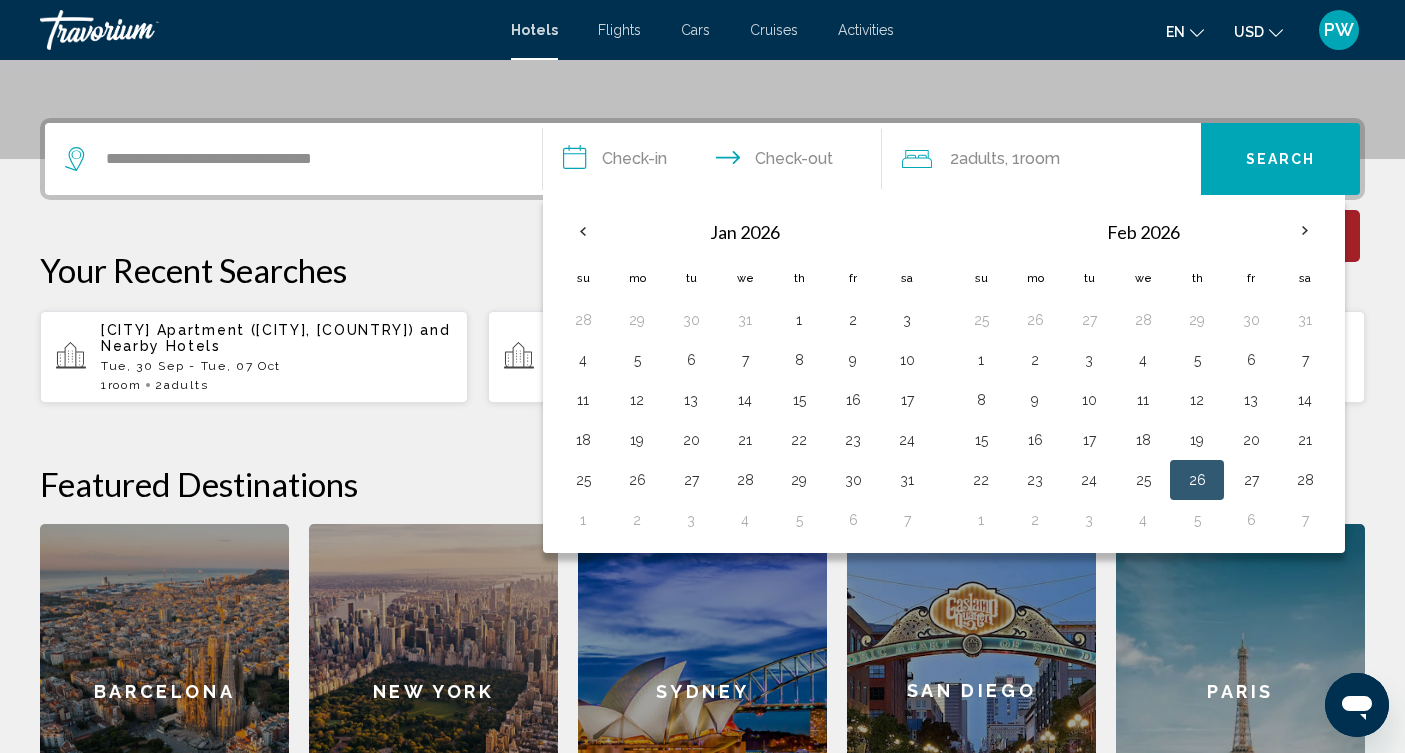 scroll, scrollTop: 494, scrollLeft: 0, axis: vertical 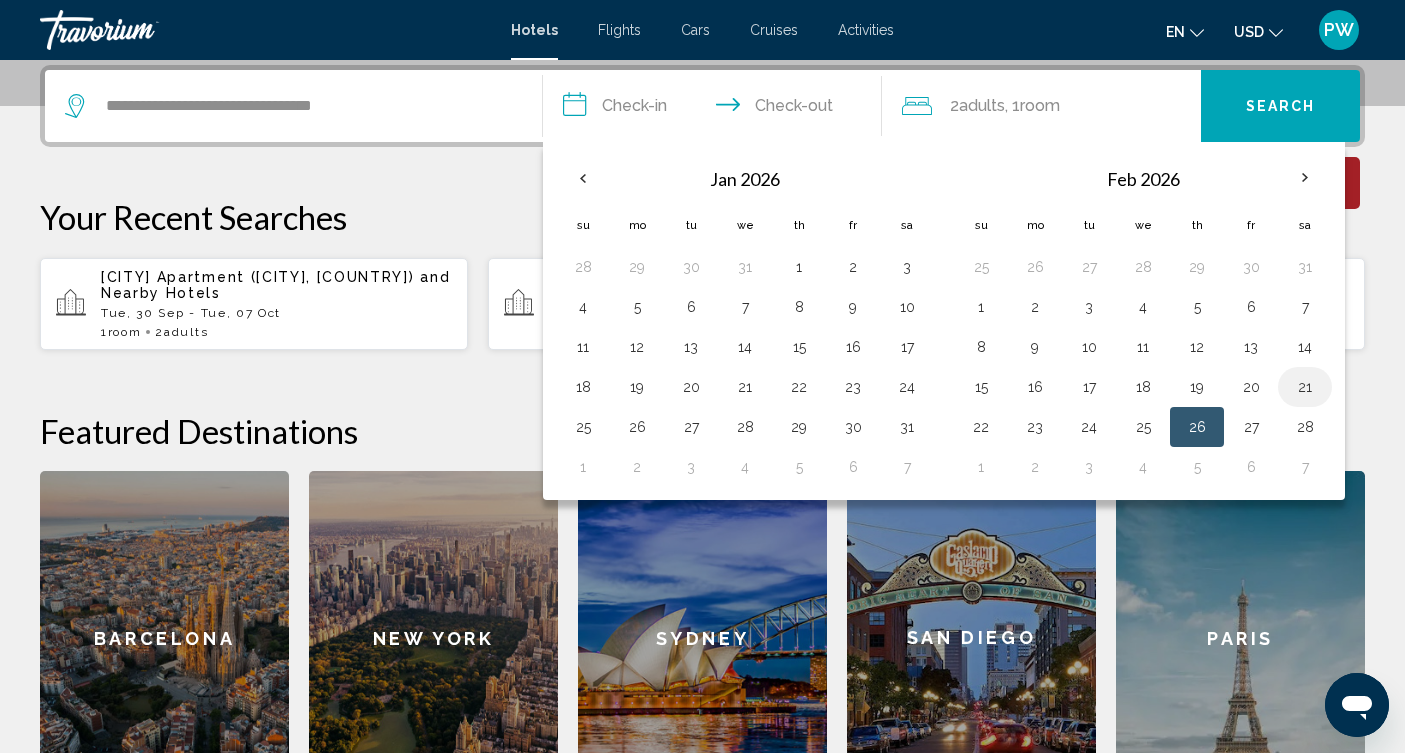 click on "21" at bounding box center [1305, 387] 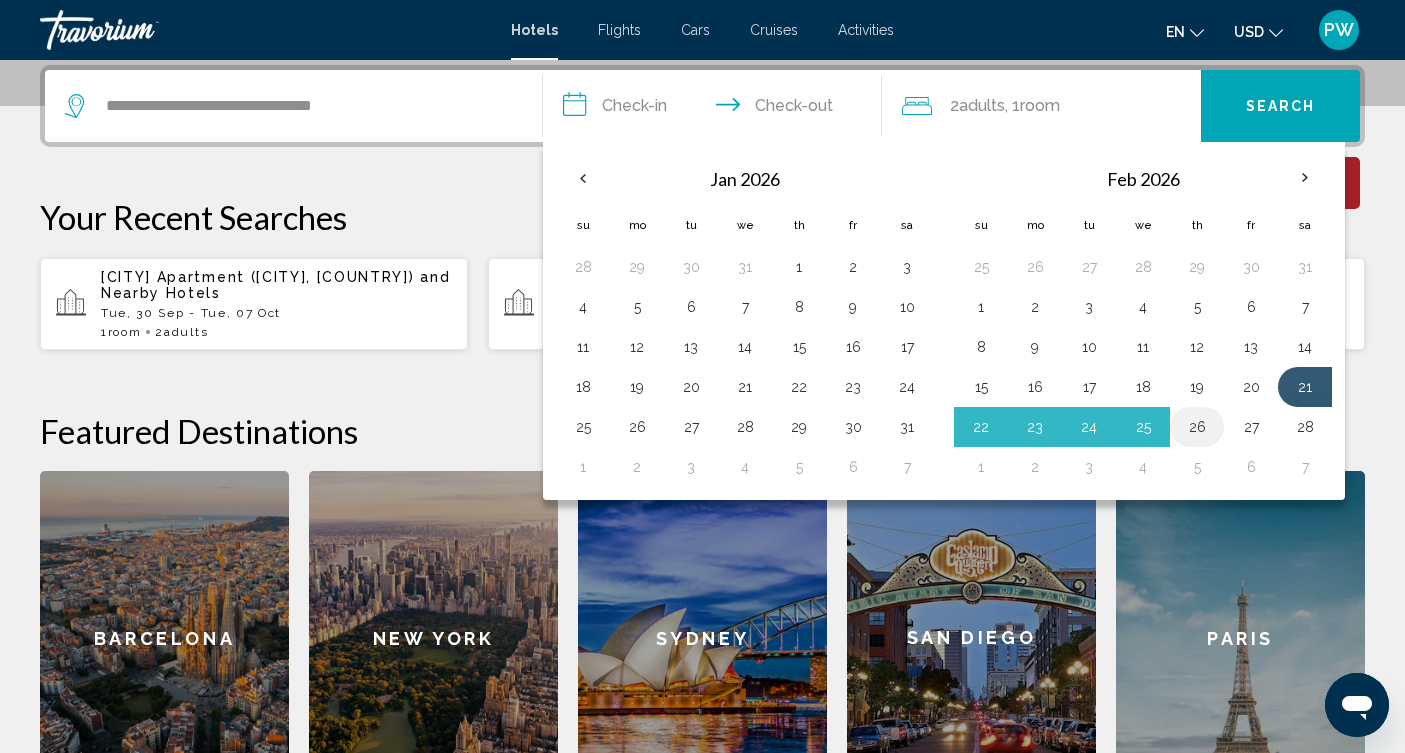 click on "26" at bounding box center [1197, 427] 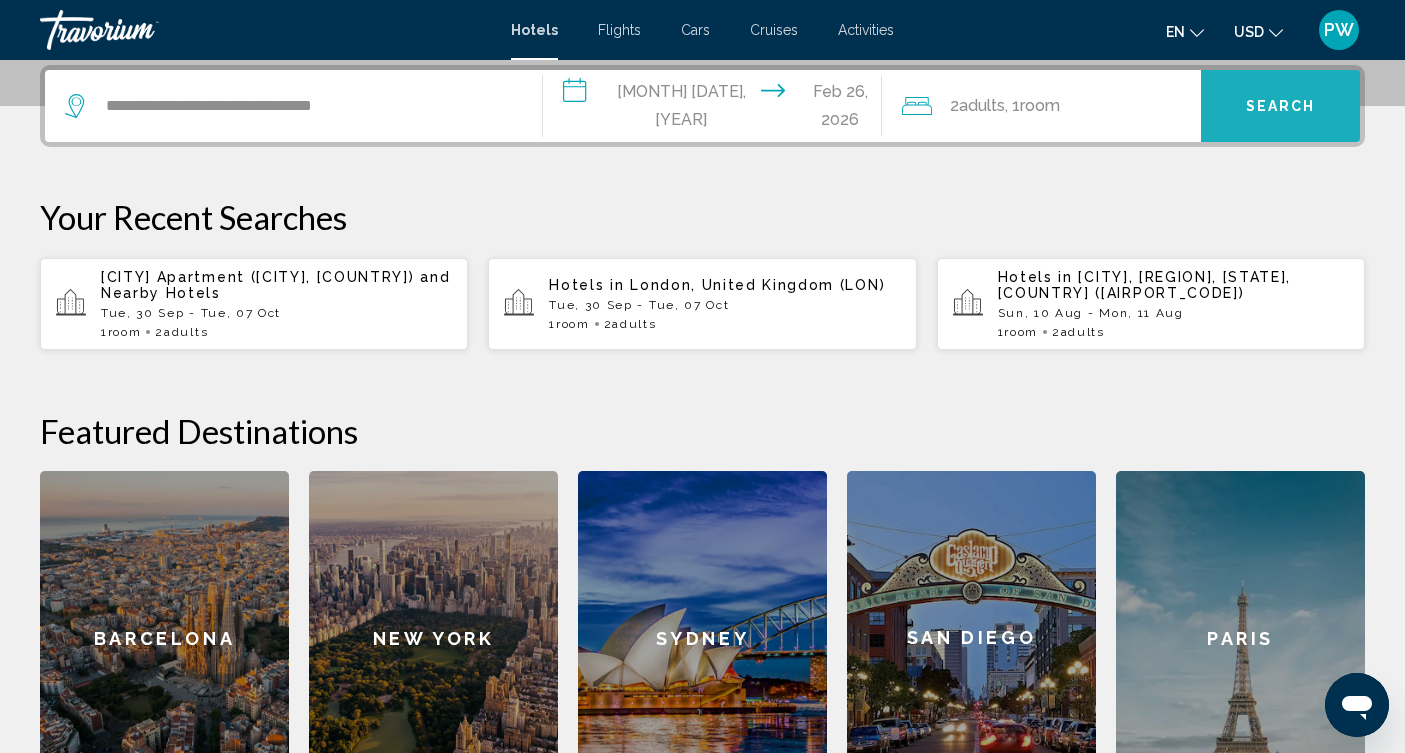 click on "Search" at bounding box center (1281, 107) 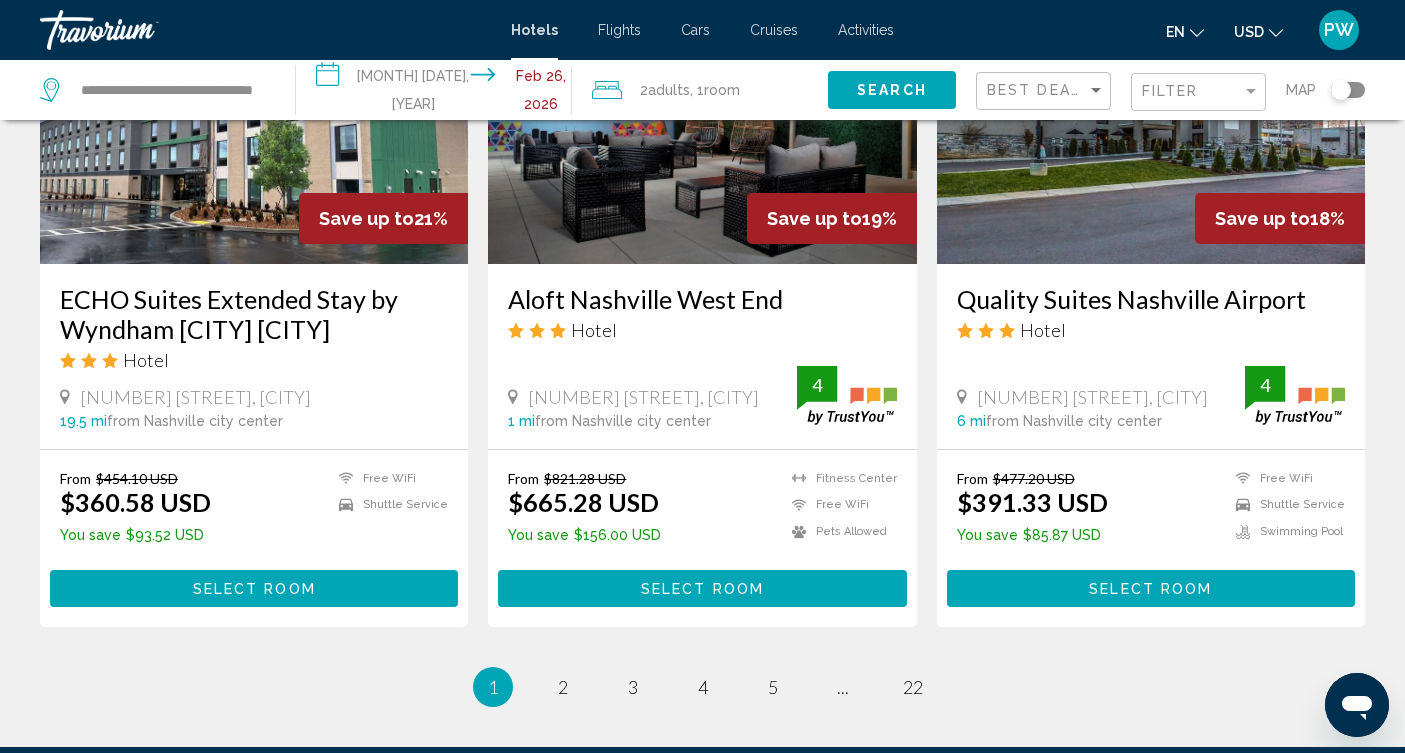 scroll, scrollTop: 2650, scrollLeft: 0, axis: vertical 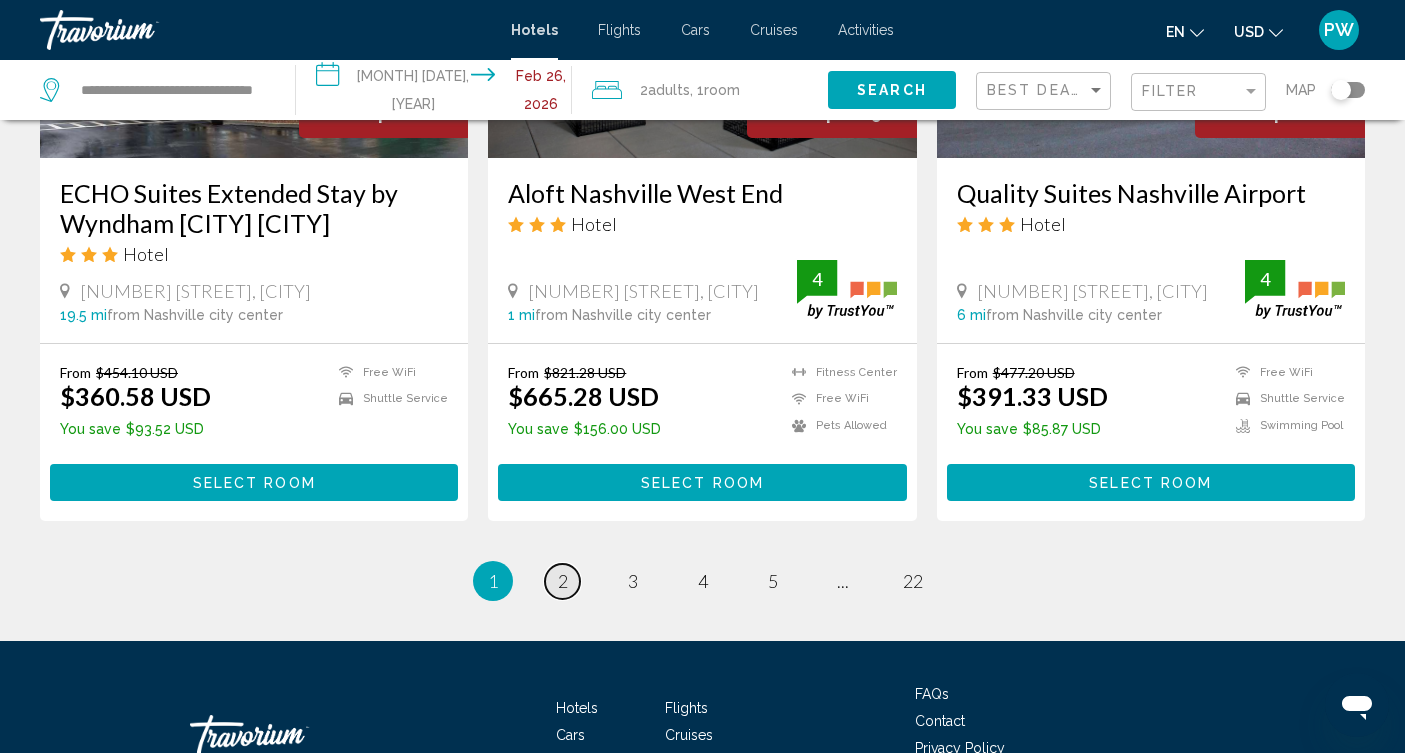 click on "page  2" at bounding box center (562, 581) 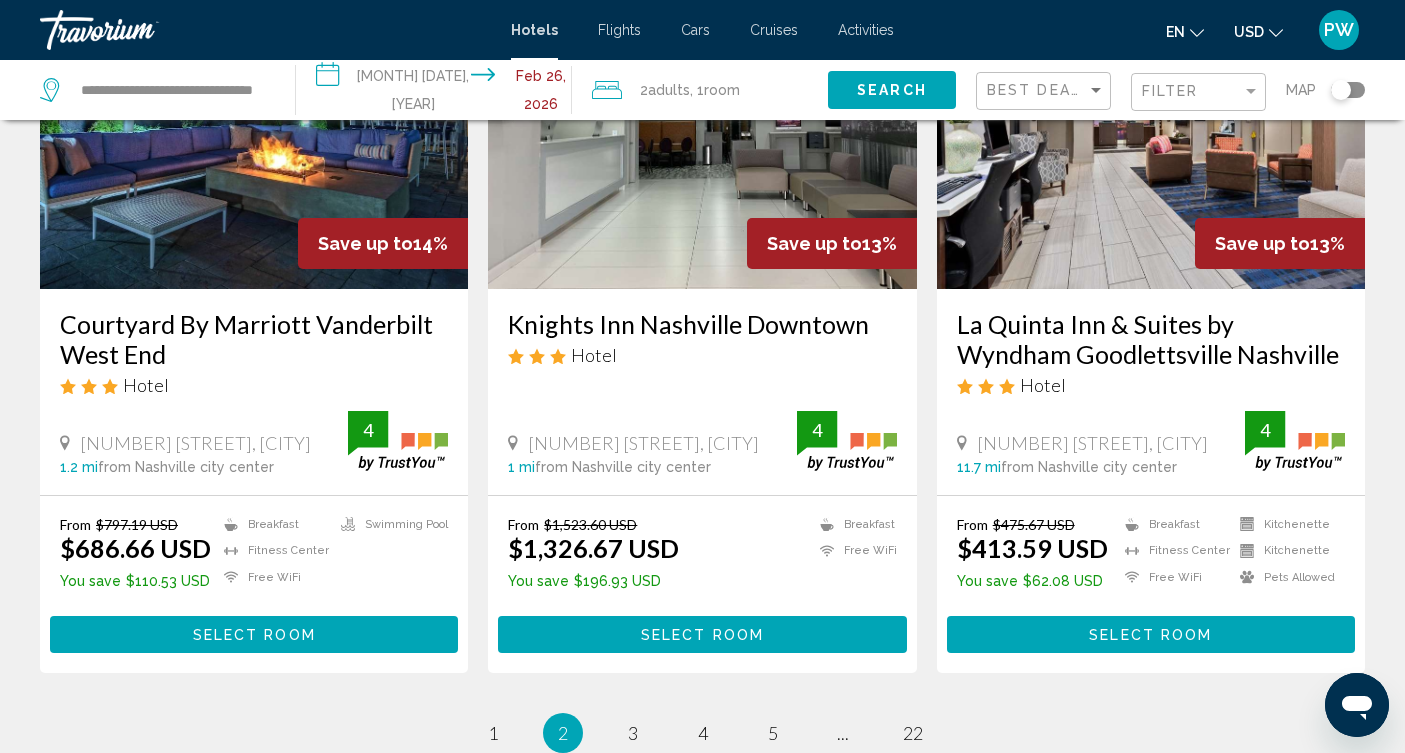 scroll, scrollTop: 2512, scrollLeft: 0, axis: vertical 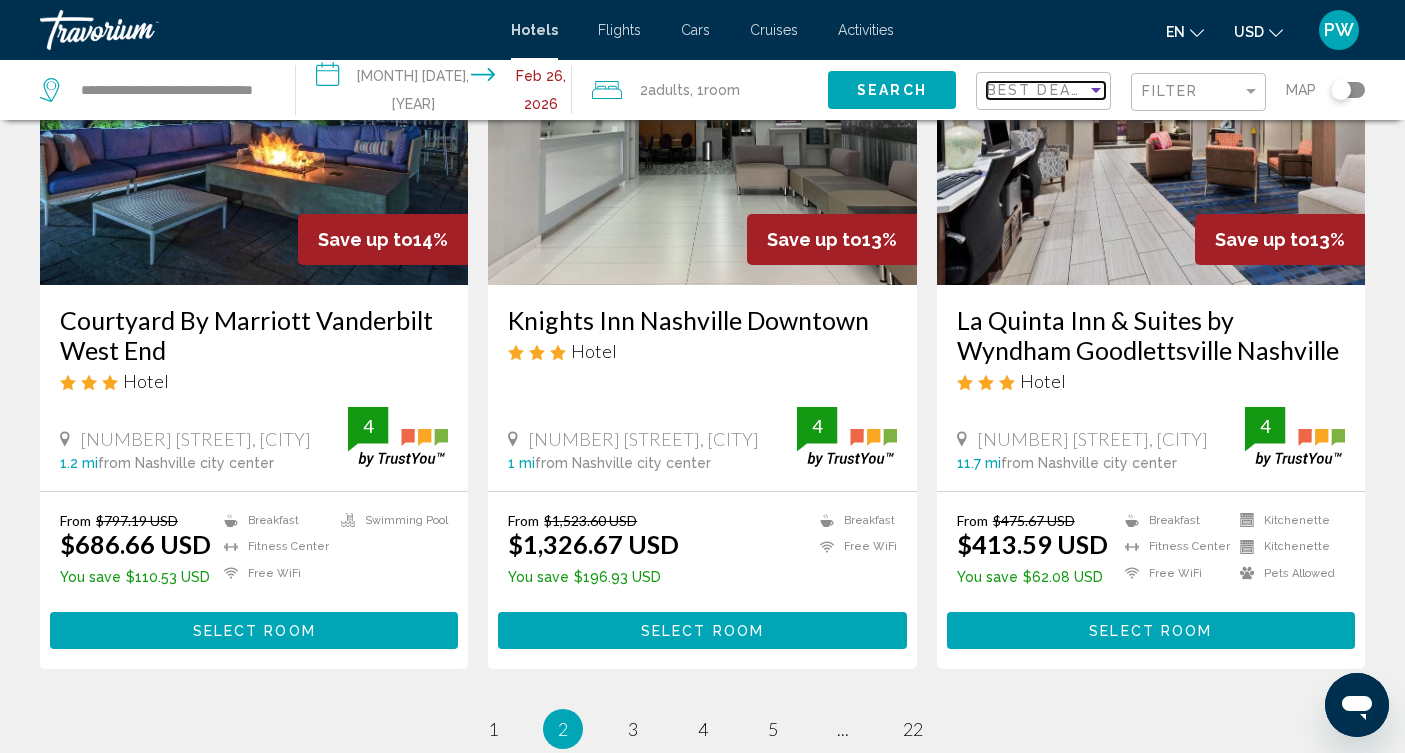click at bounding box center (1096, 90) 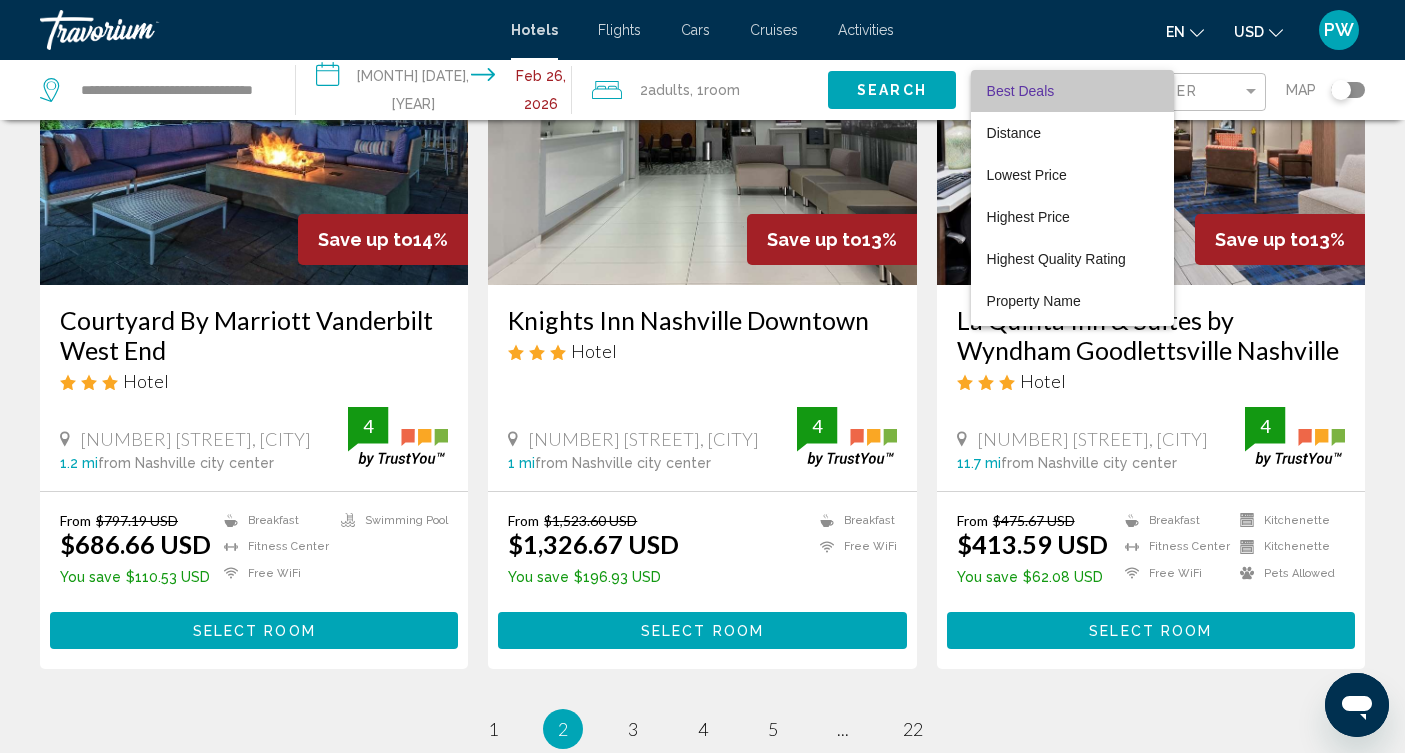 click on "Best Deals" at bounding box center [1072, 91] 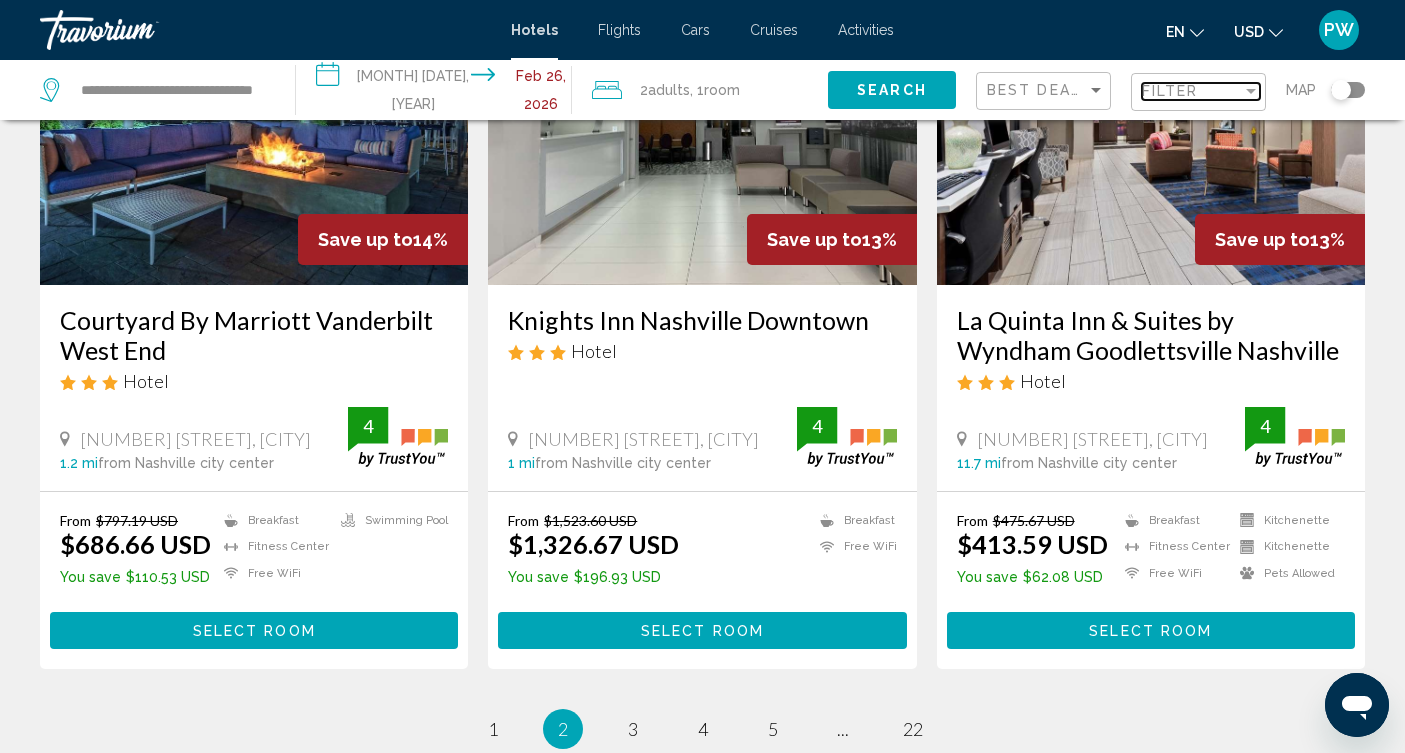 click at bounding box center (1251, 91) 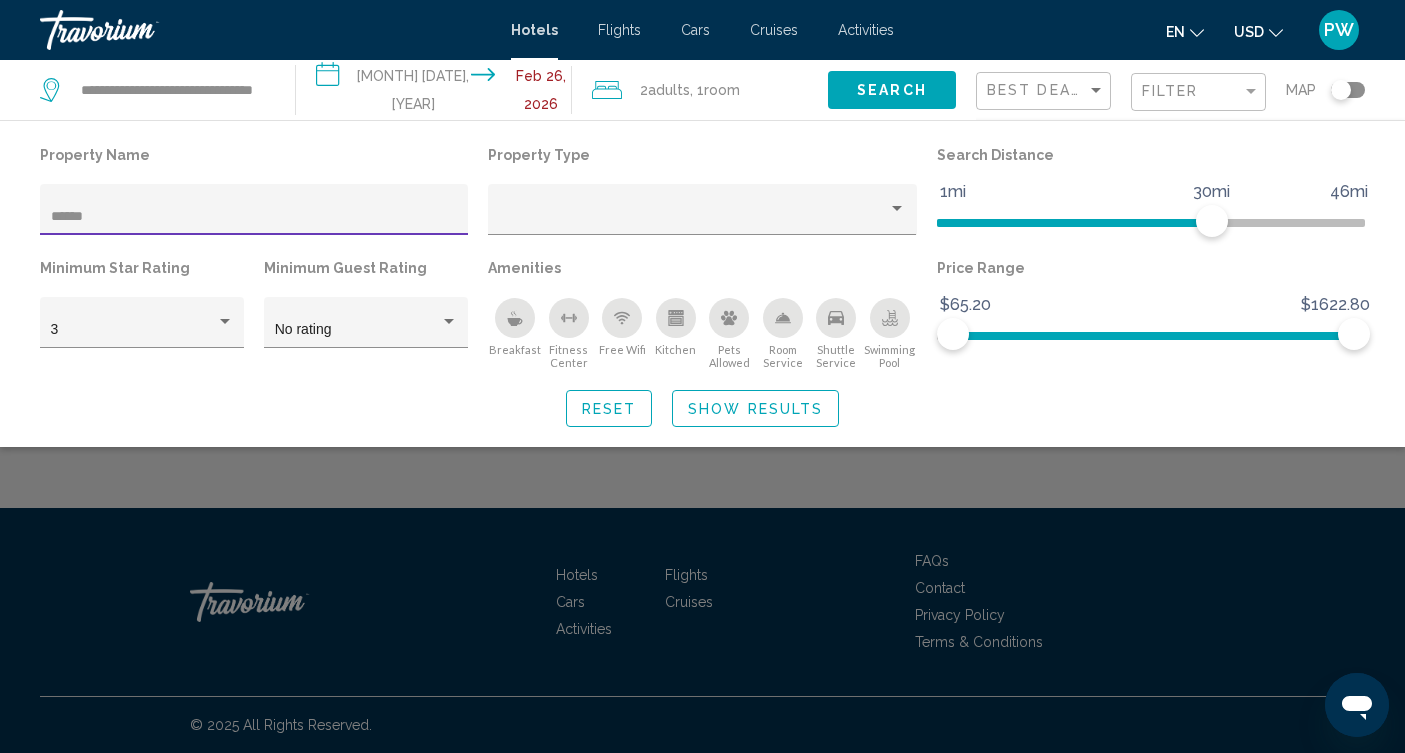 scroll, scrollTop: 0, scrollLeft: 0, axis: both 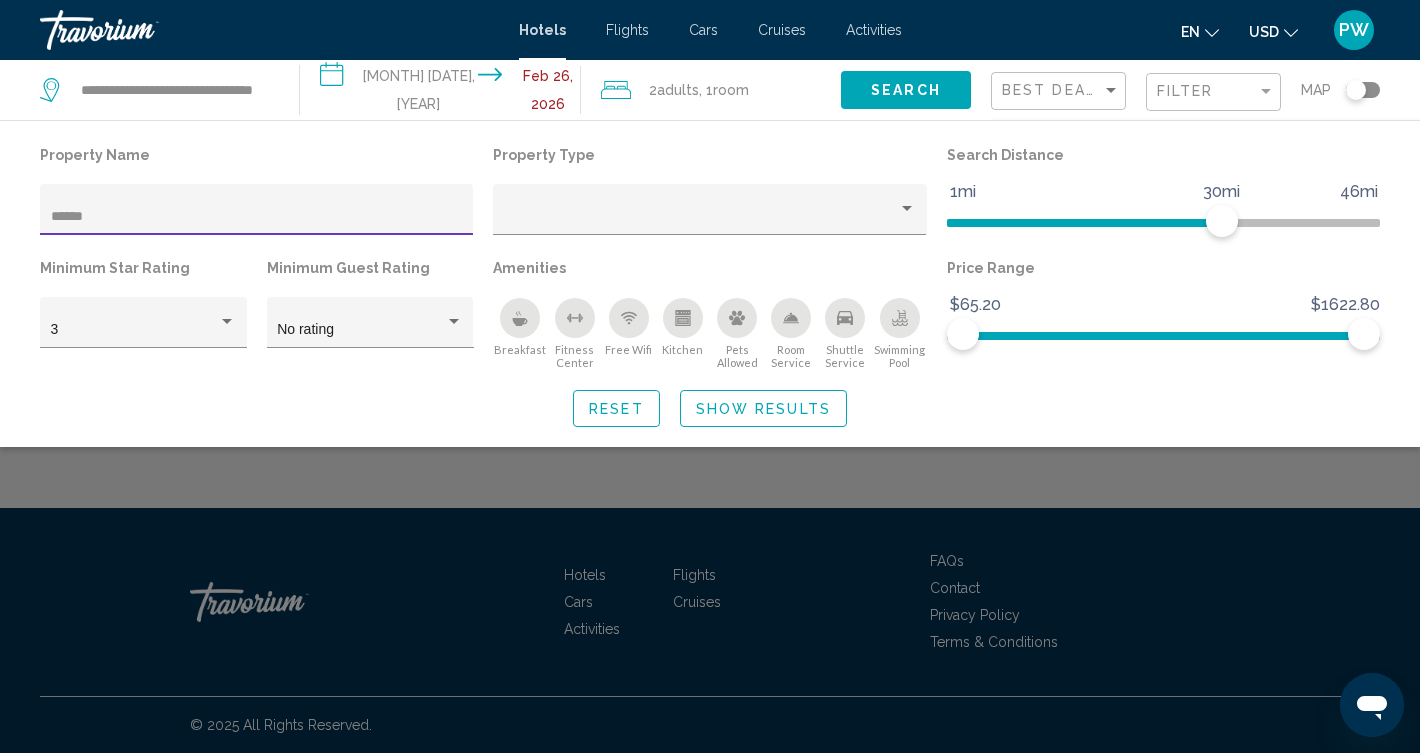 type on "******" 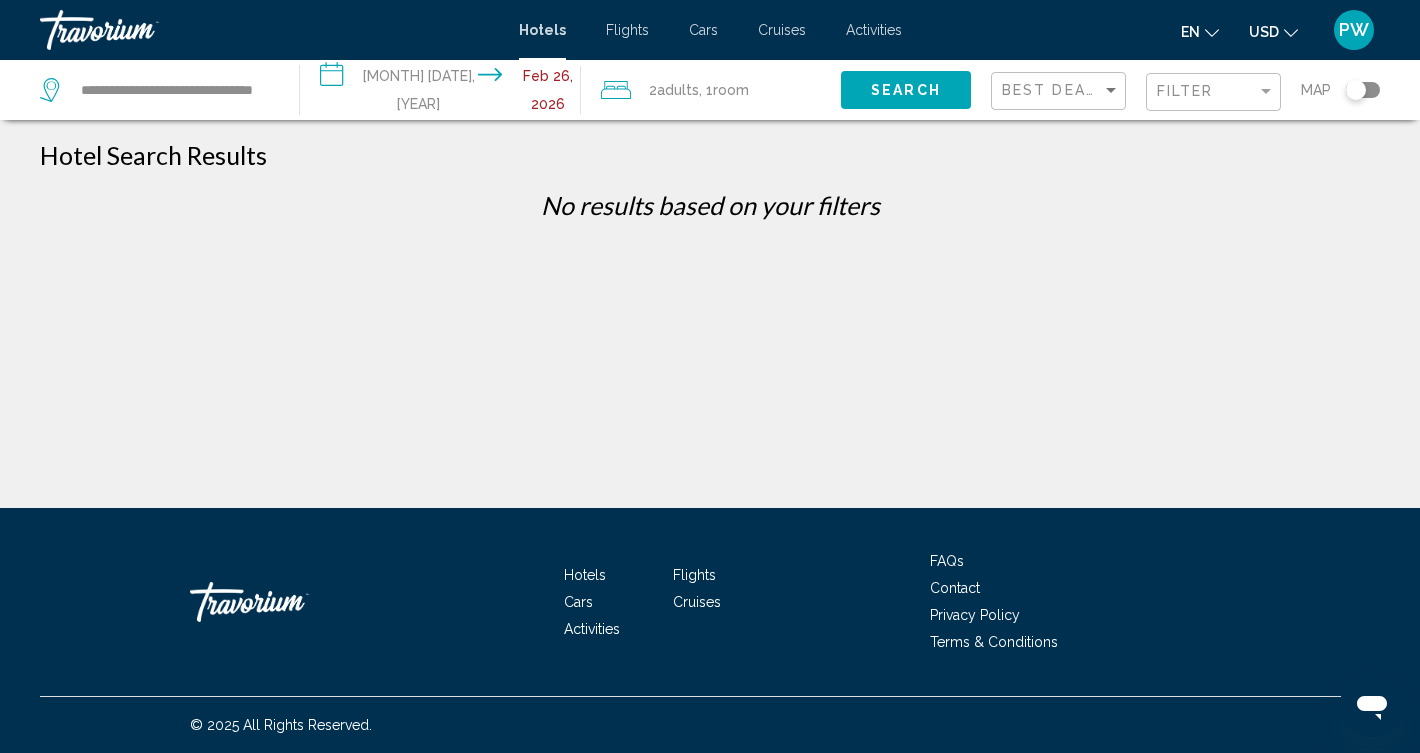 click on "Hotels Flights Cars Cruises Activities Hotels Flights Cars Cruises Activities en English Español Français Italiano Português русский USD USD ($) MXN (Mex$) CAD (Can$) GBP (£) EUR (€) AUD (A$) NZD (NZ$) CNY (CN¥) PW Login" at bounding box center (710, 30) 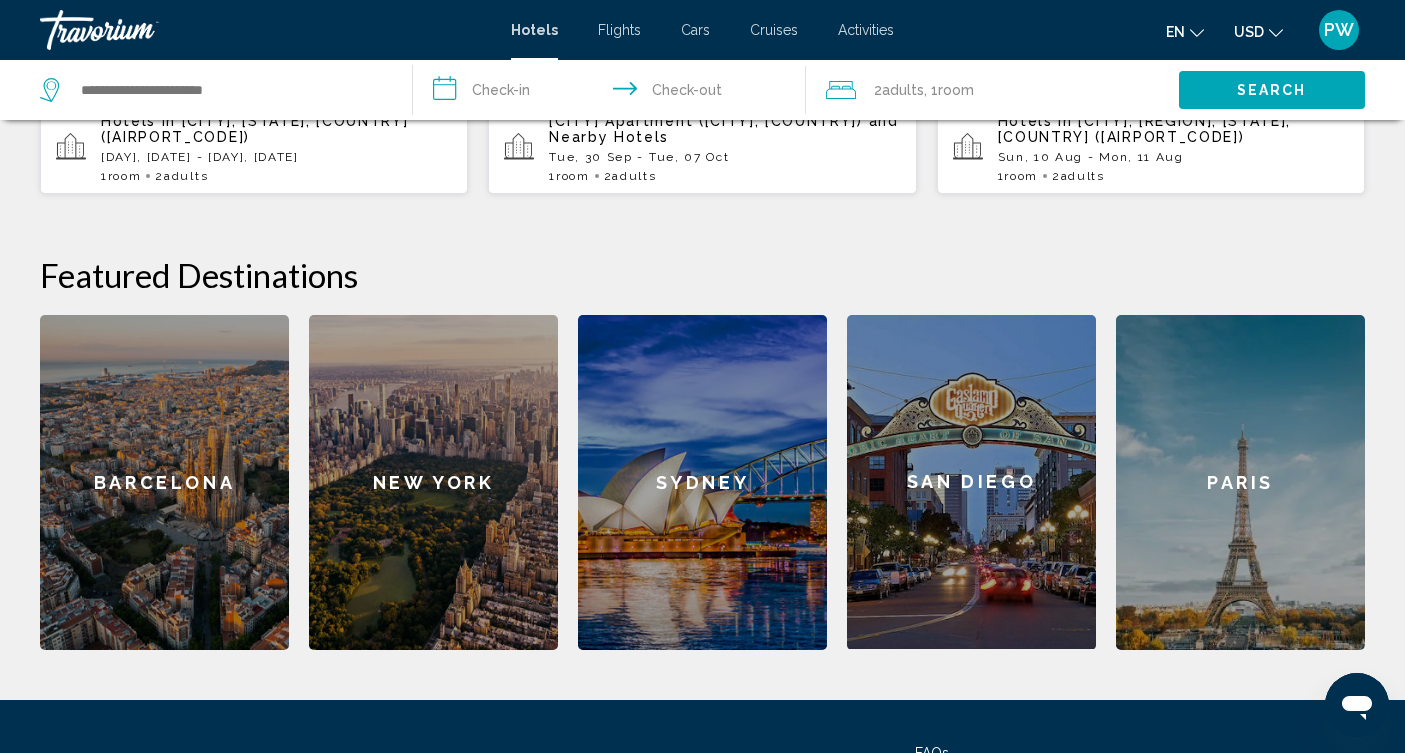scroll, scrollTop: 0, scrollLeft: 0, axis: both 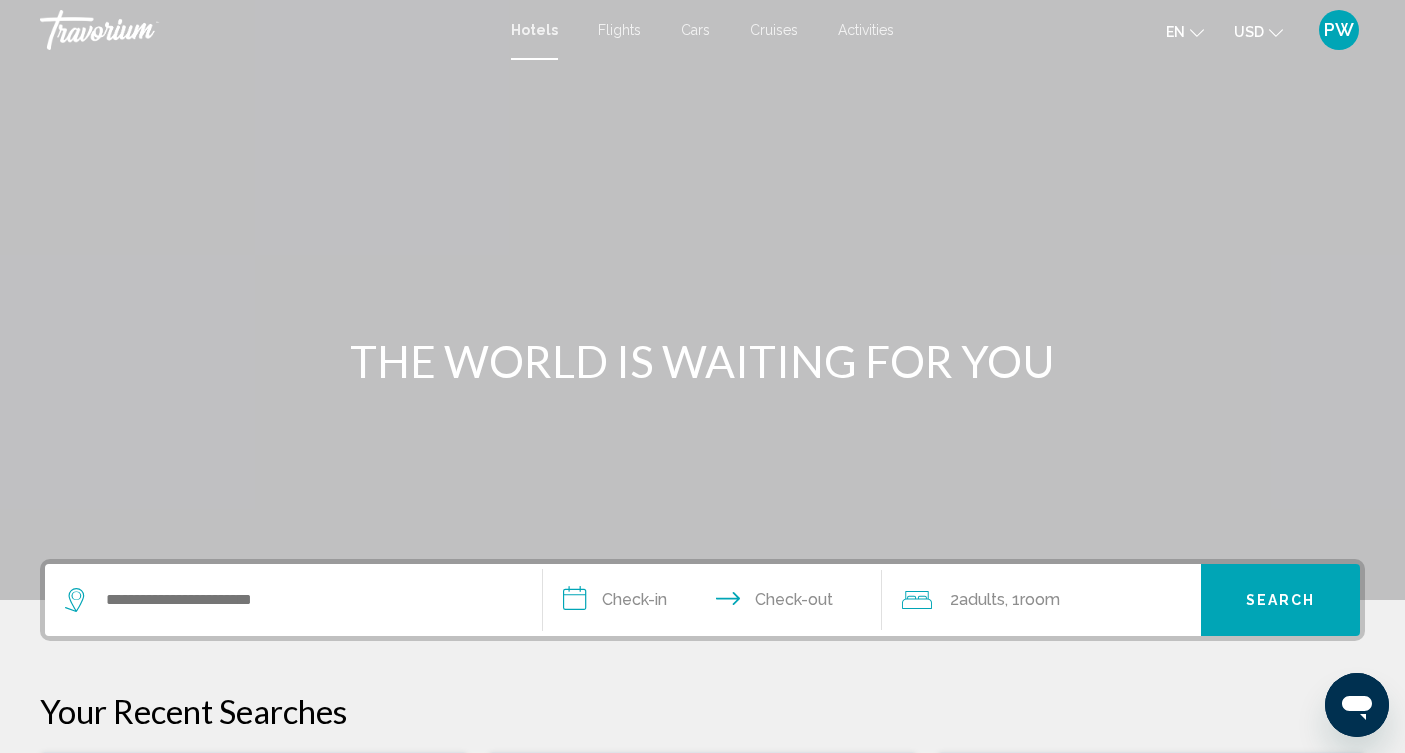 click on "PW" at bounding box center (1339, 30) 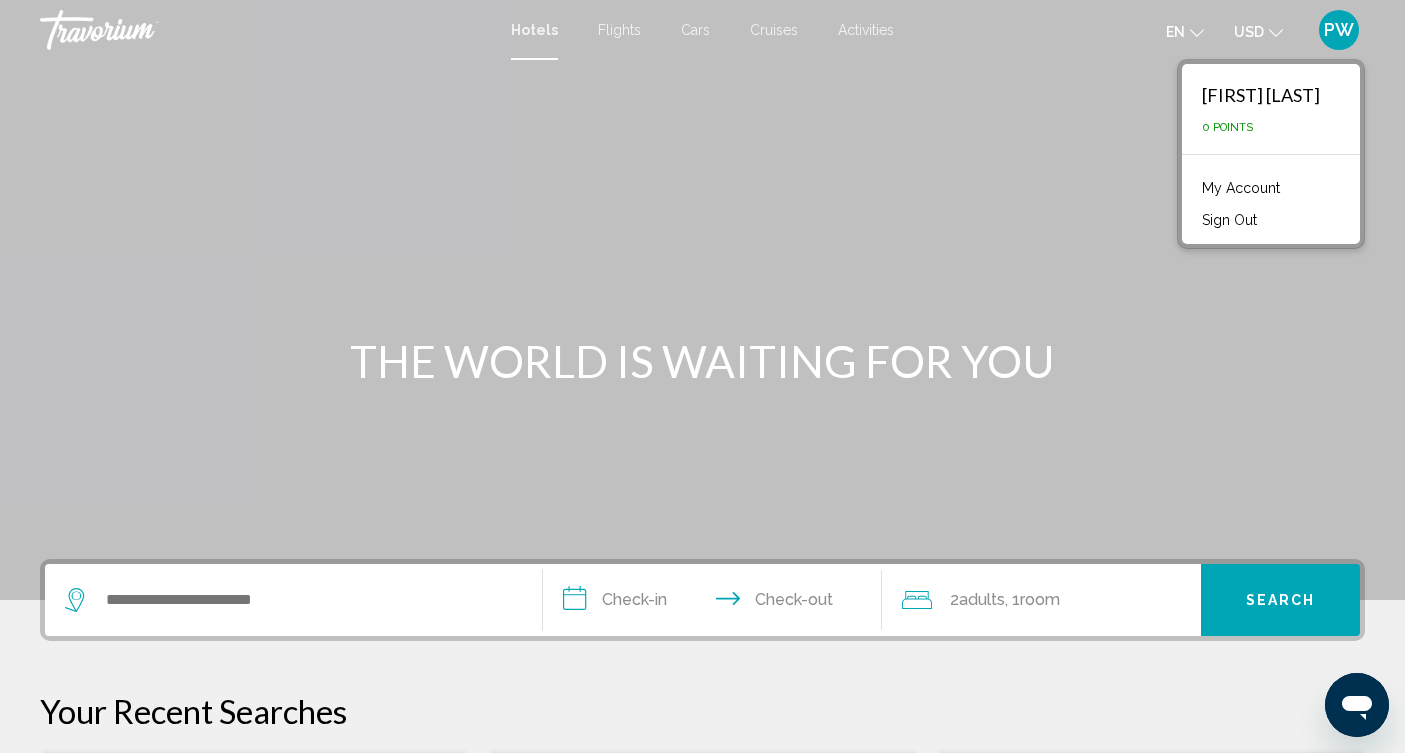 click at bounding box center [702, 300] 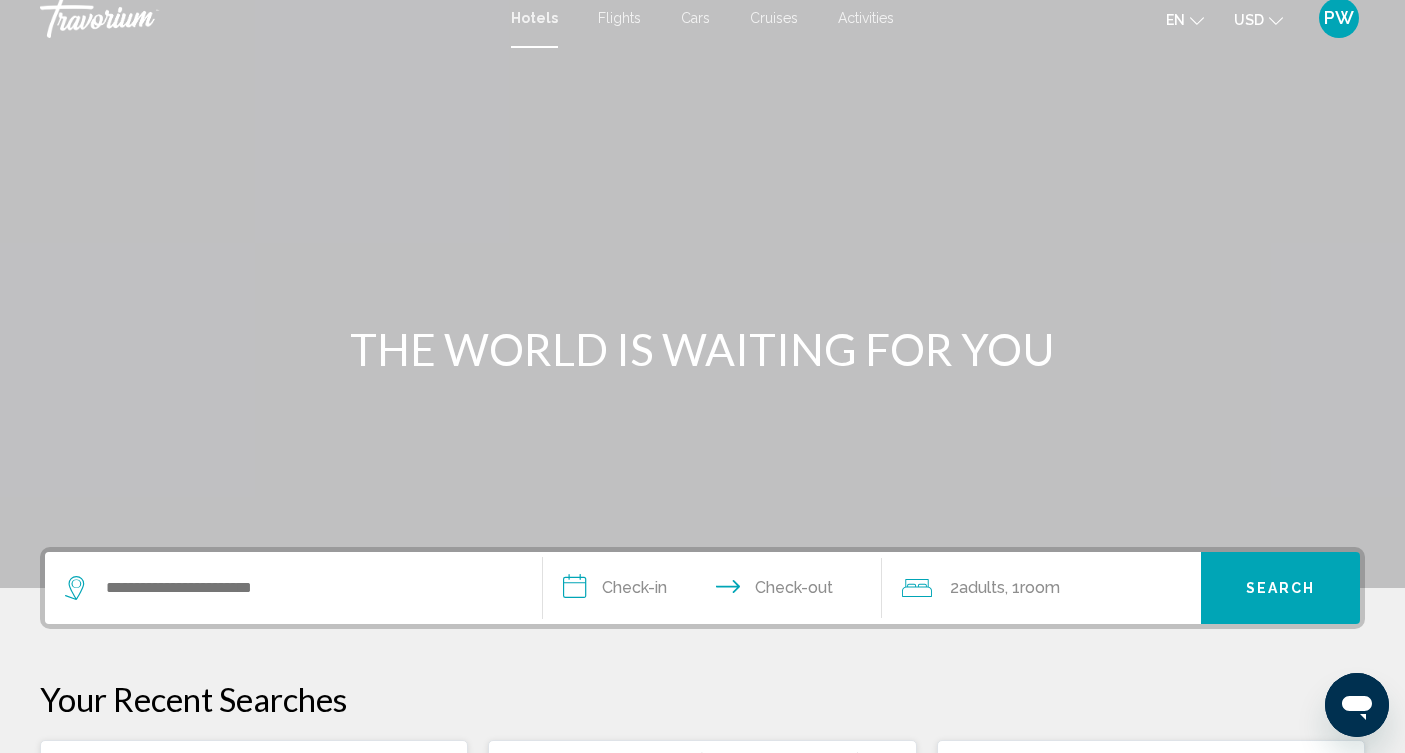 scroll, scrollTop: 0, scrollLeft: 0, axis: both 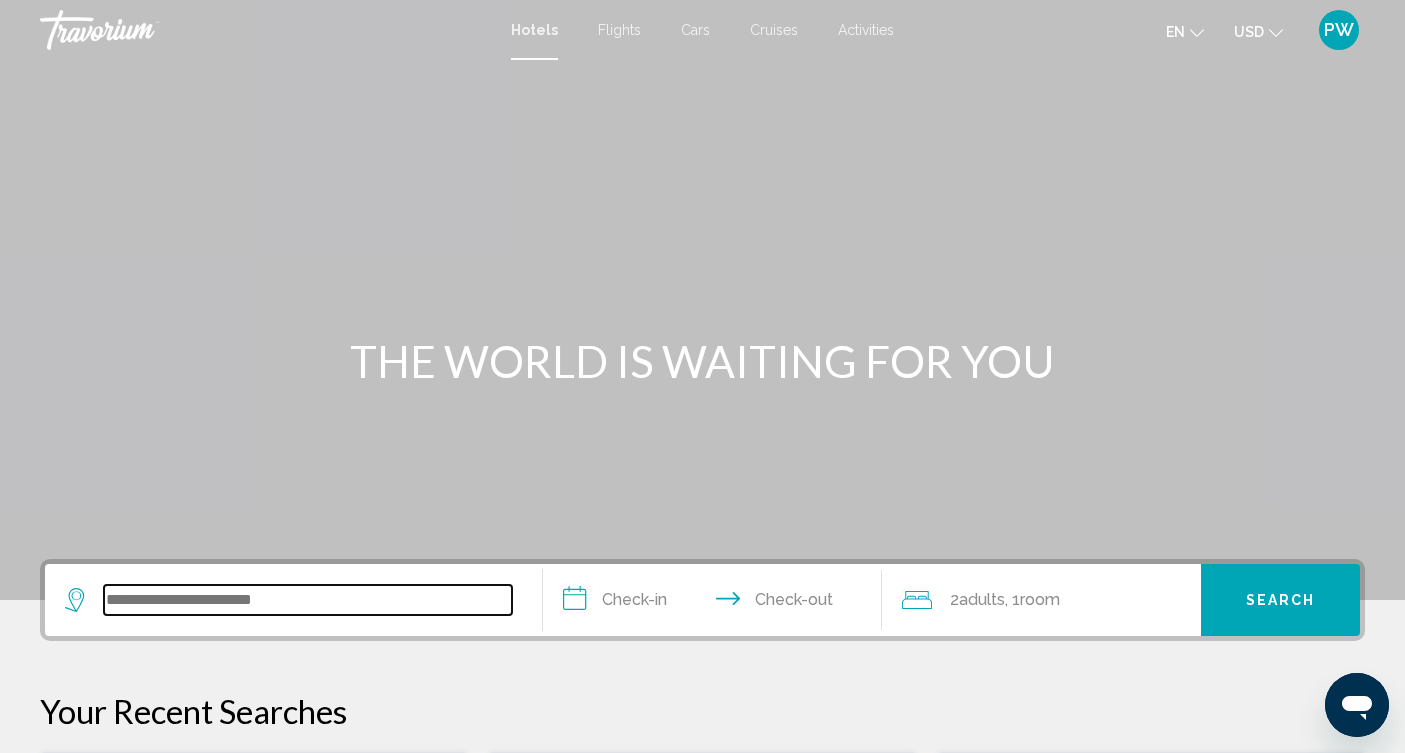 click at bounding box center [308, 600] 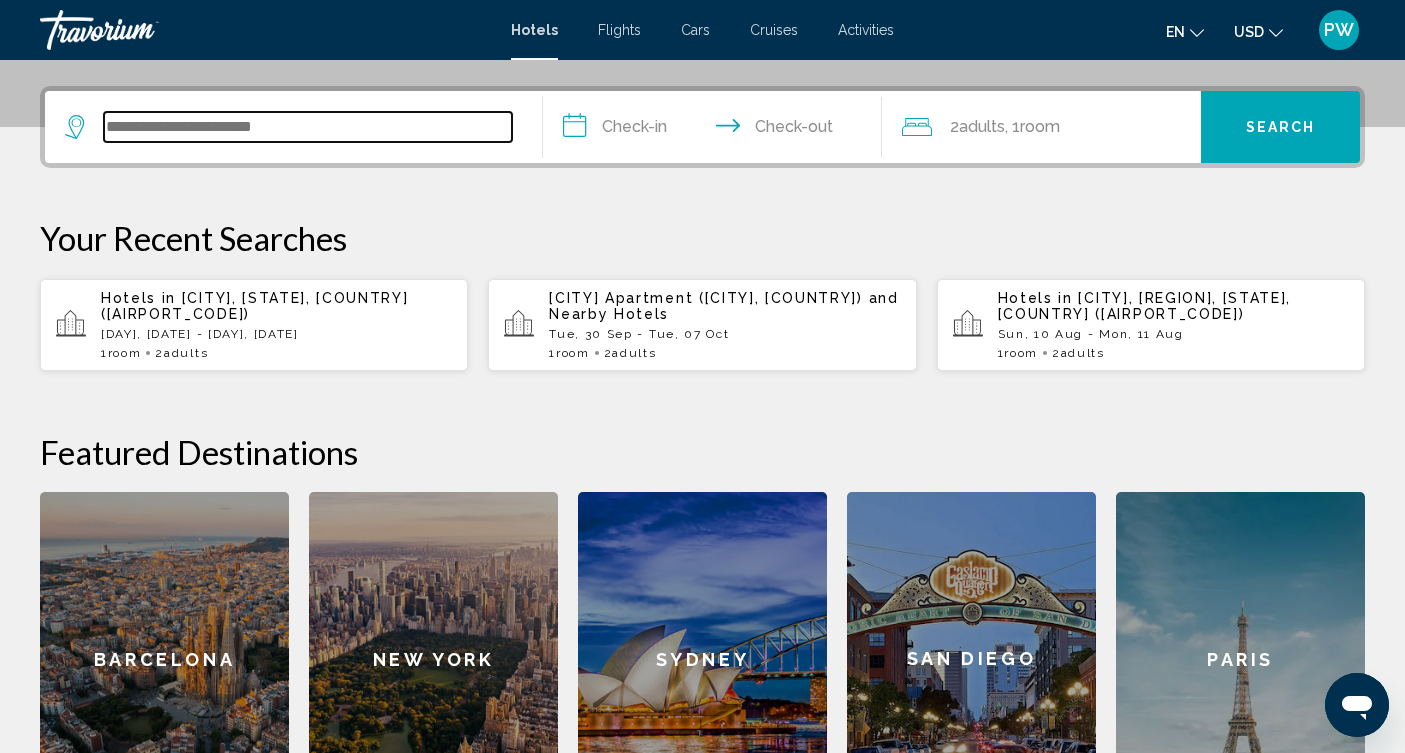 scroll, scrollTop: 494, scrollLeft: 0, axis: vertical 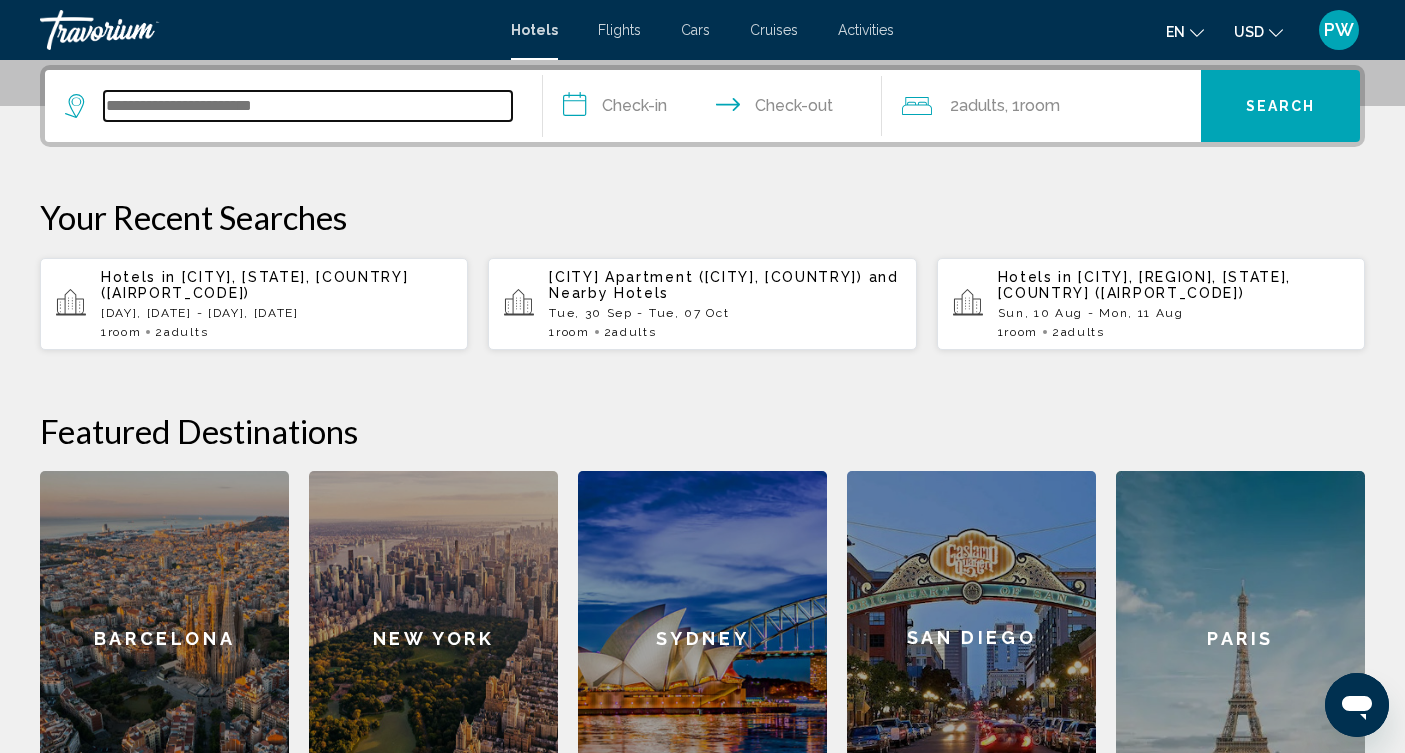 paste on "**********" 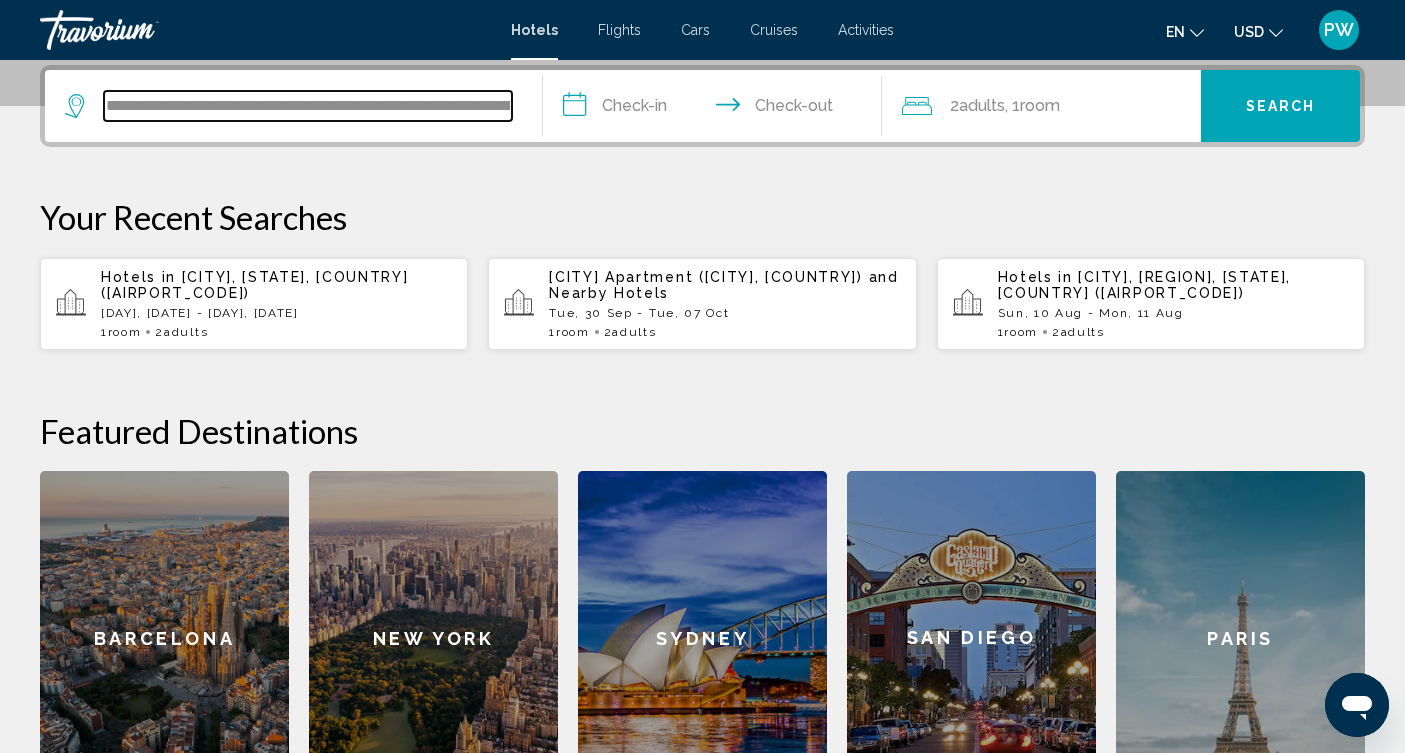 scroll, scrollTop: 0, scrollLeft: 4918, axis: horizontal 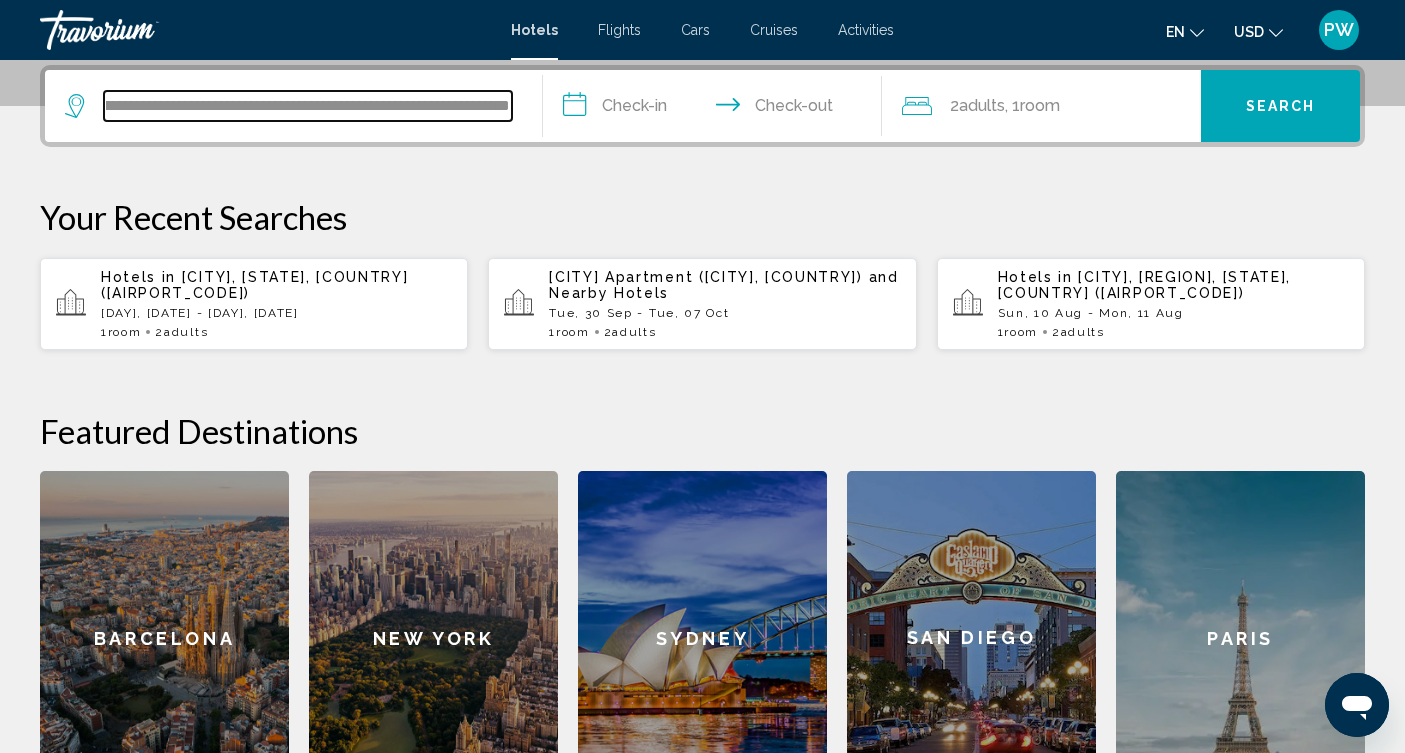 type on "**********" 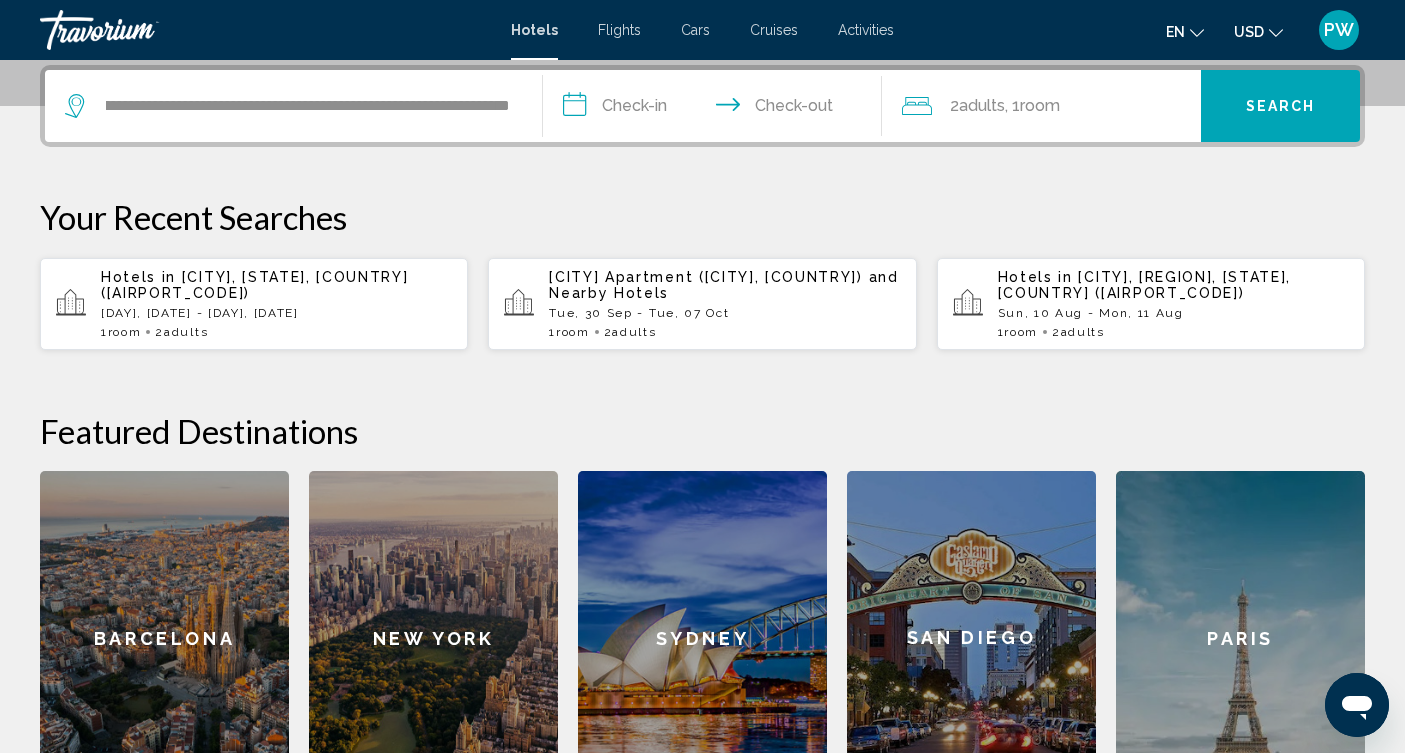 scroll, scrollTop: 0, scrollLeft: 0, axis: both 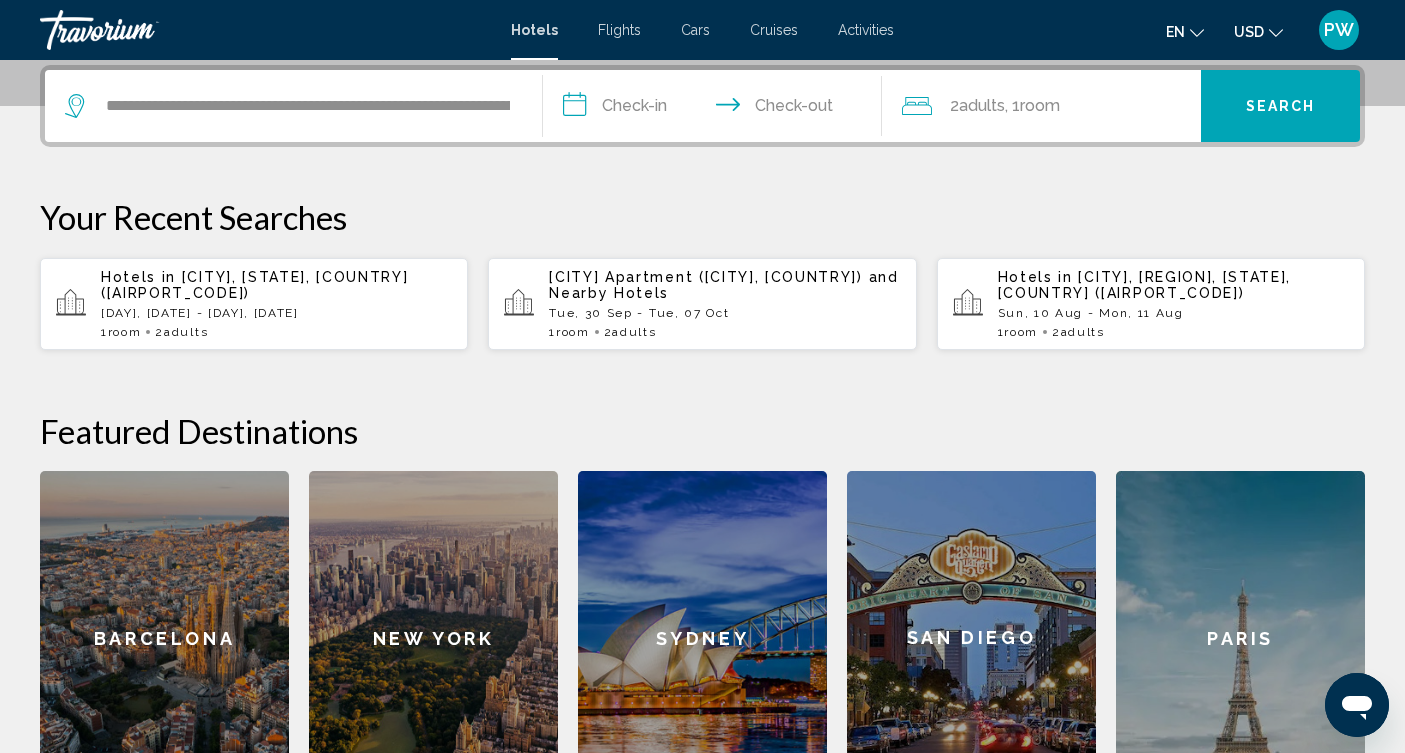 click on "**********" at bounding box center [716, 109] 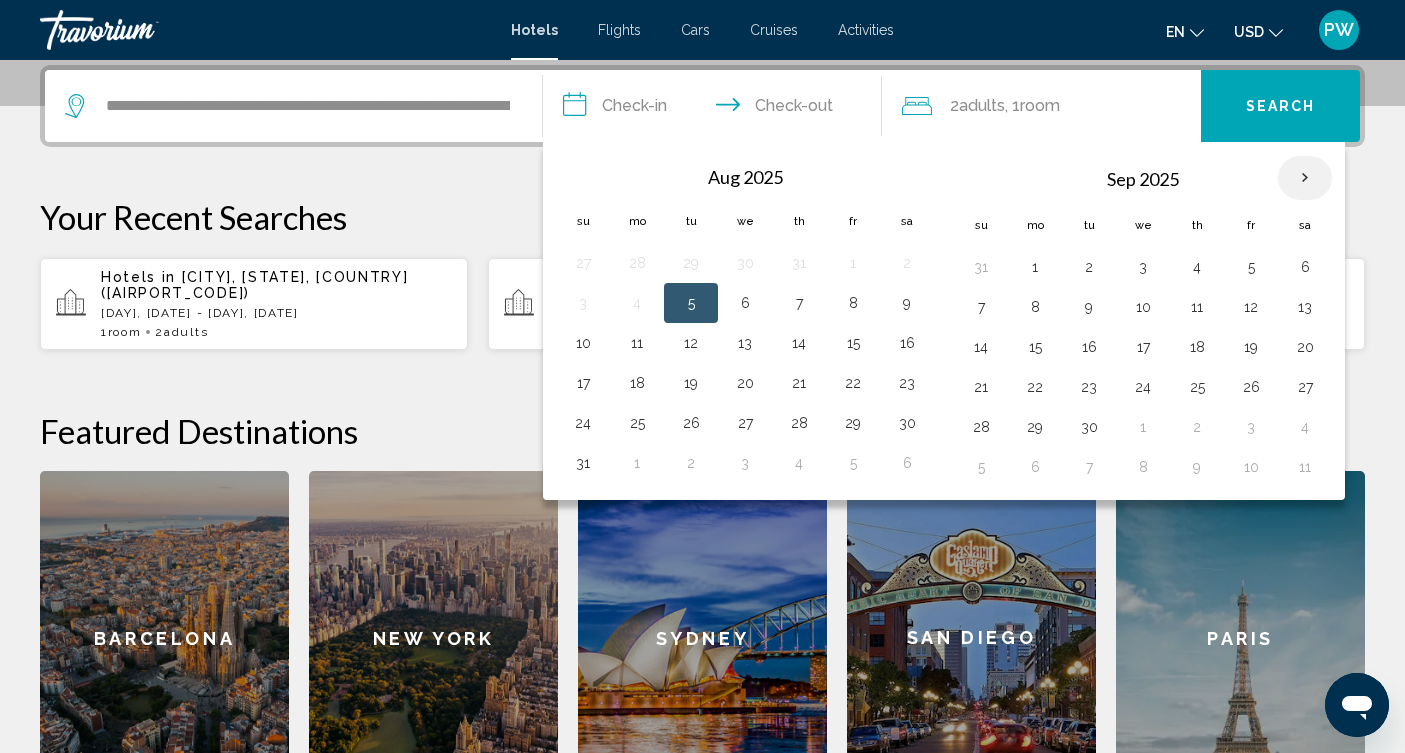 click at bounding box center (1305, 178) 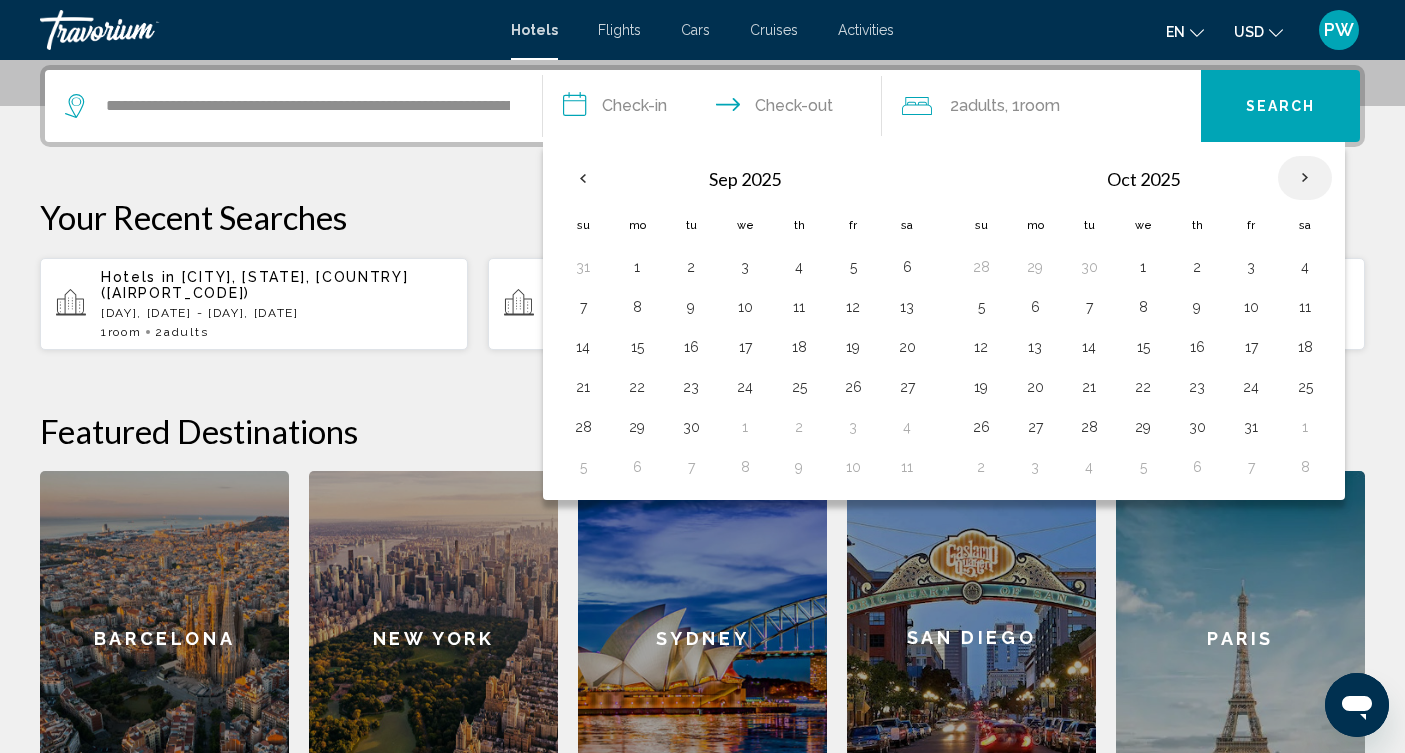 click at bounding box center [1305, 178] 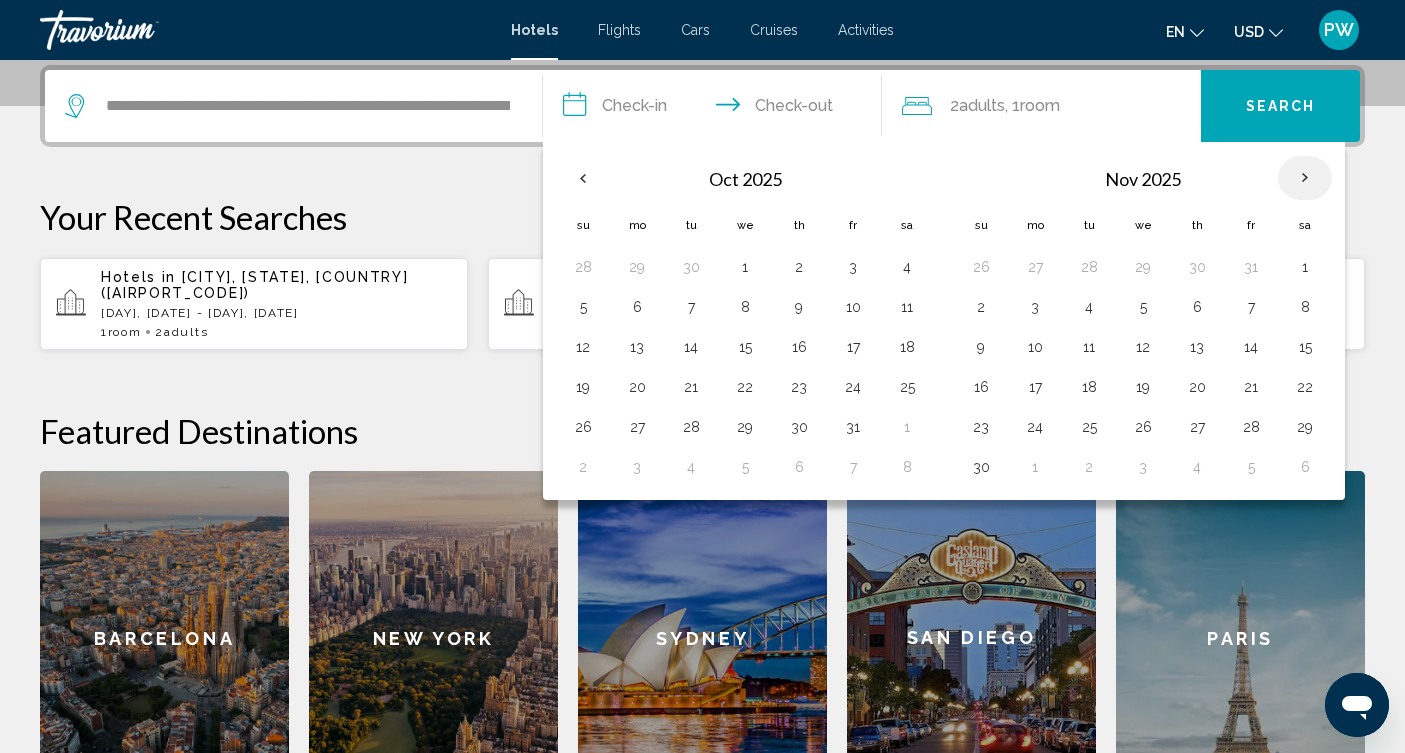 click at bounding box center (1305, 178) 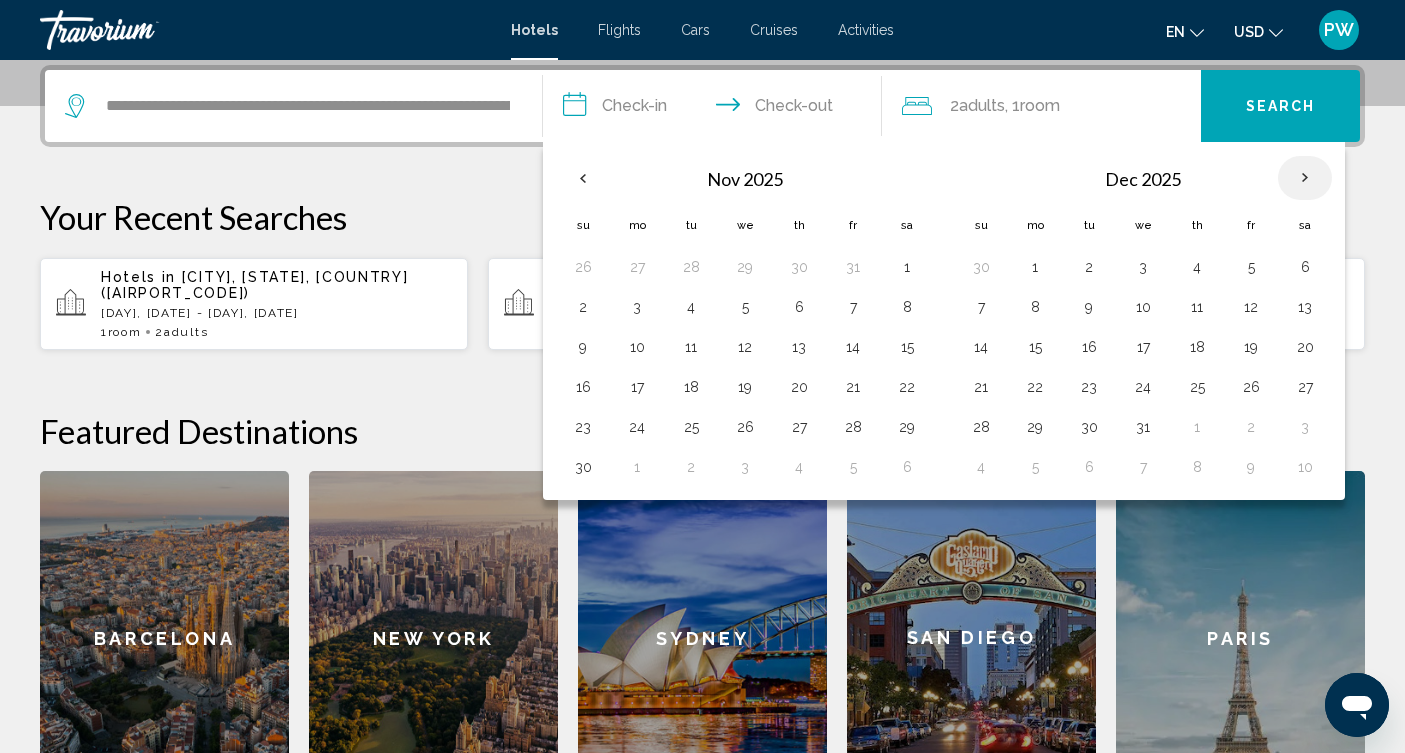 click at bounding box center (1305, 178) 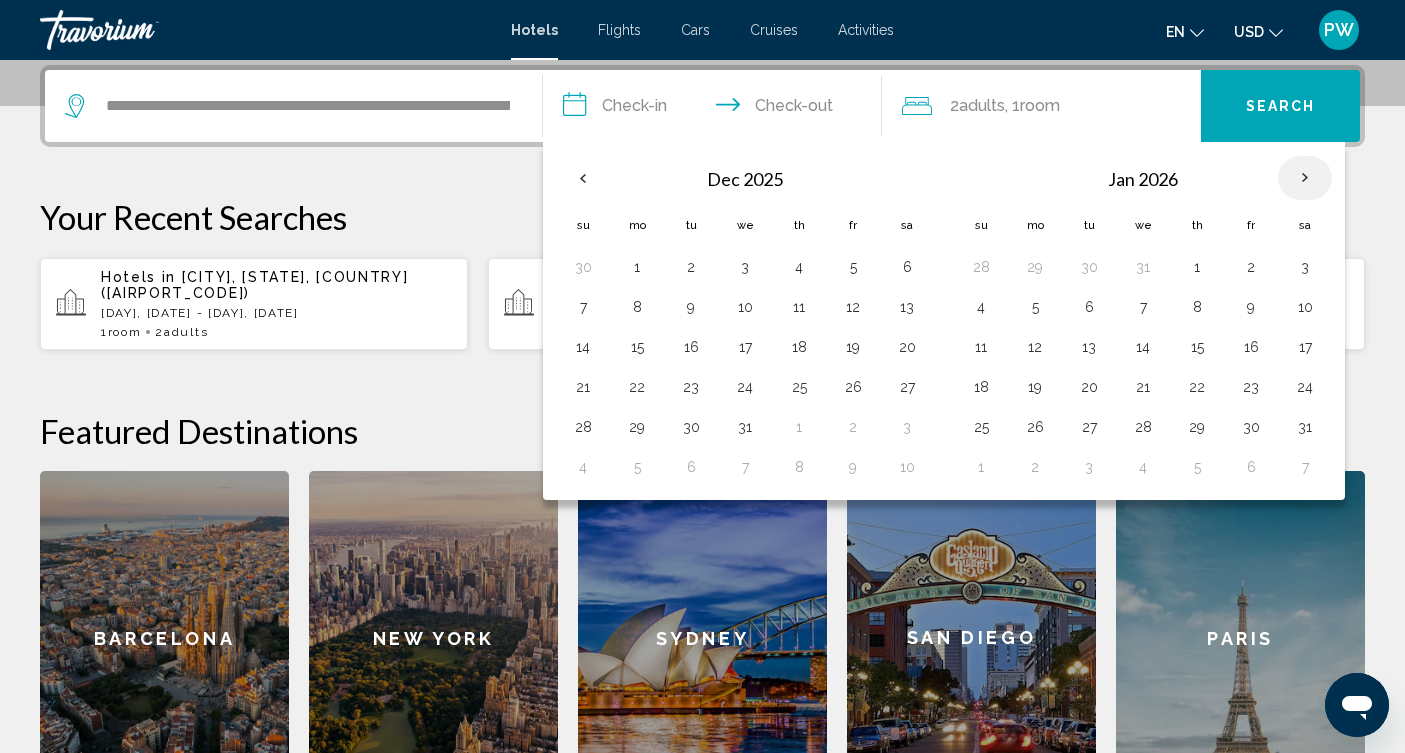 click at bounding box center [1305, 178] 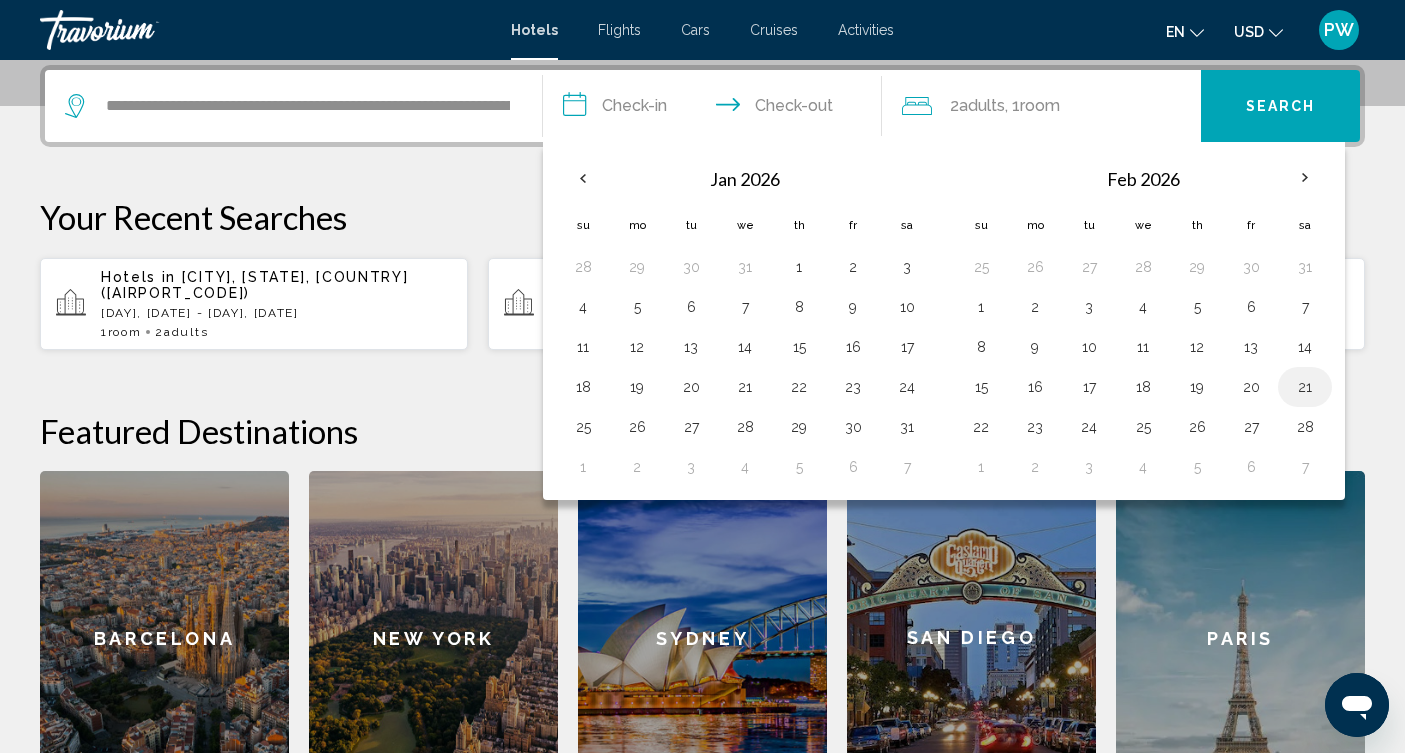 click on "21" at bounding box center [1305, 387] 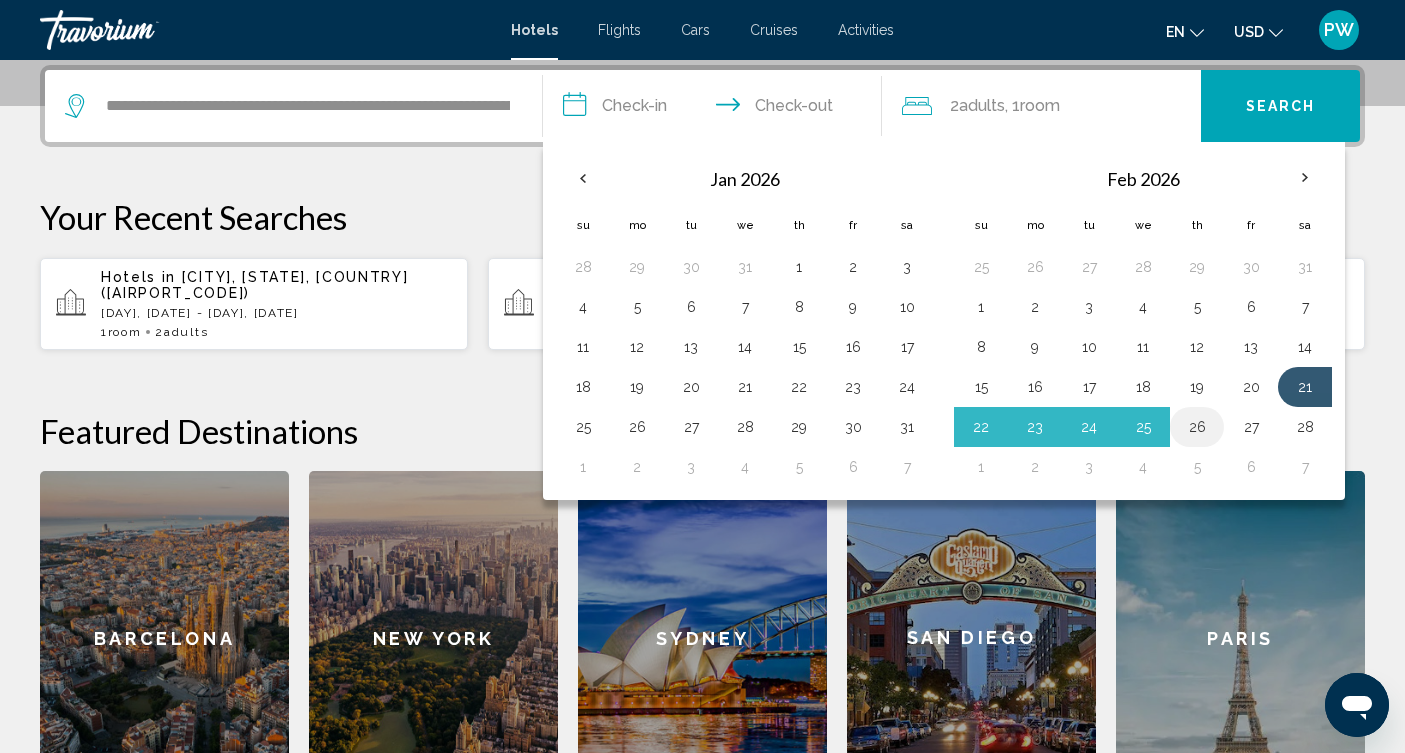 click on "26" at bounding box center [1197, 427] 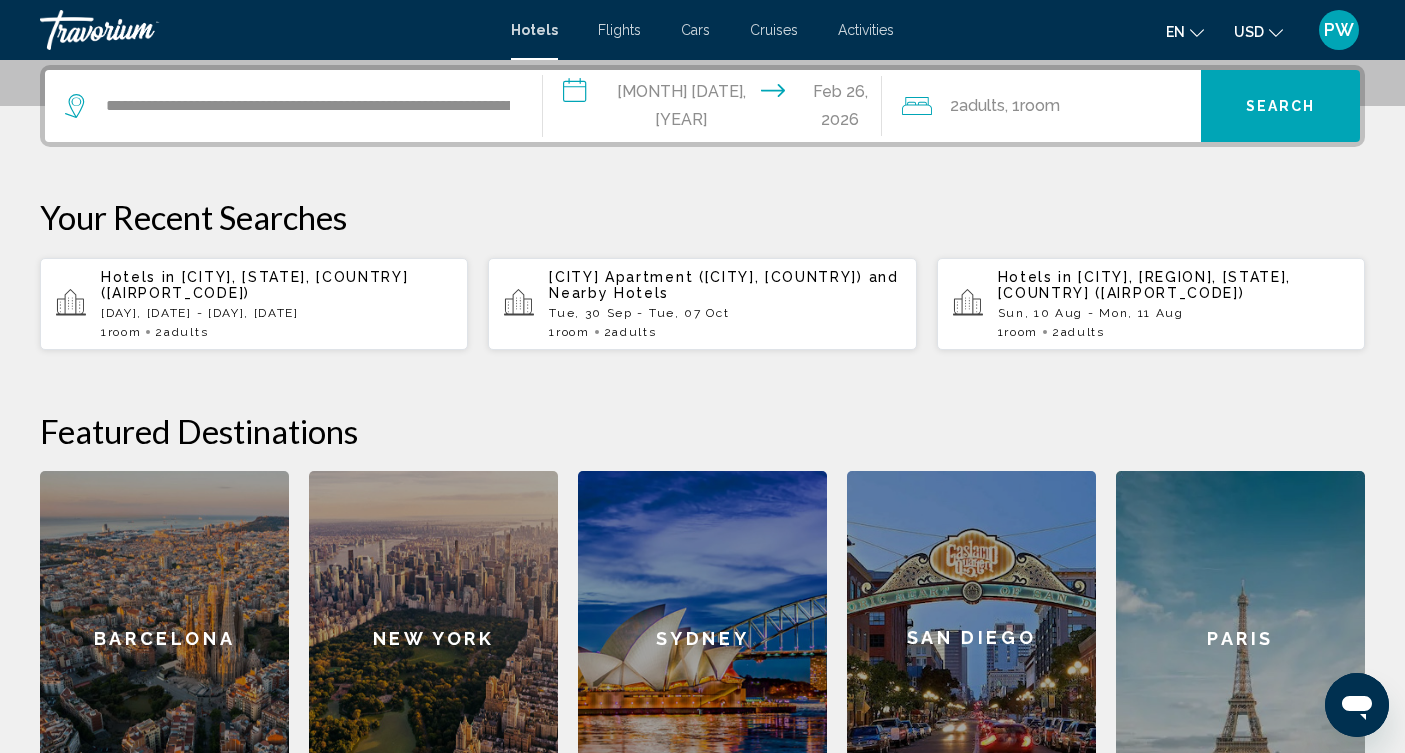 click on "Adults" 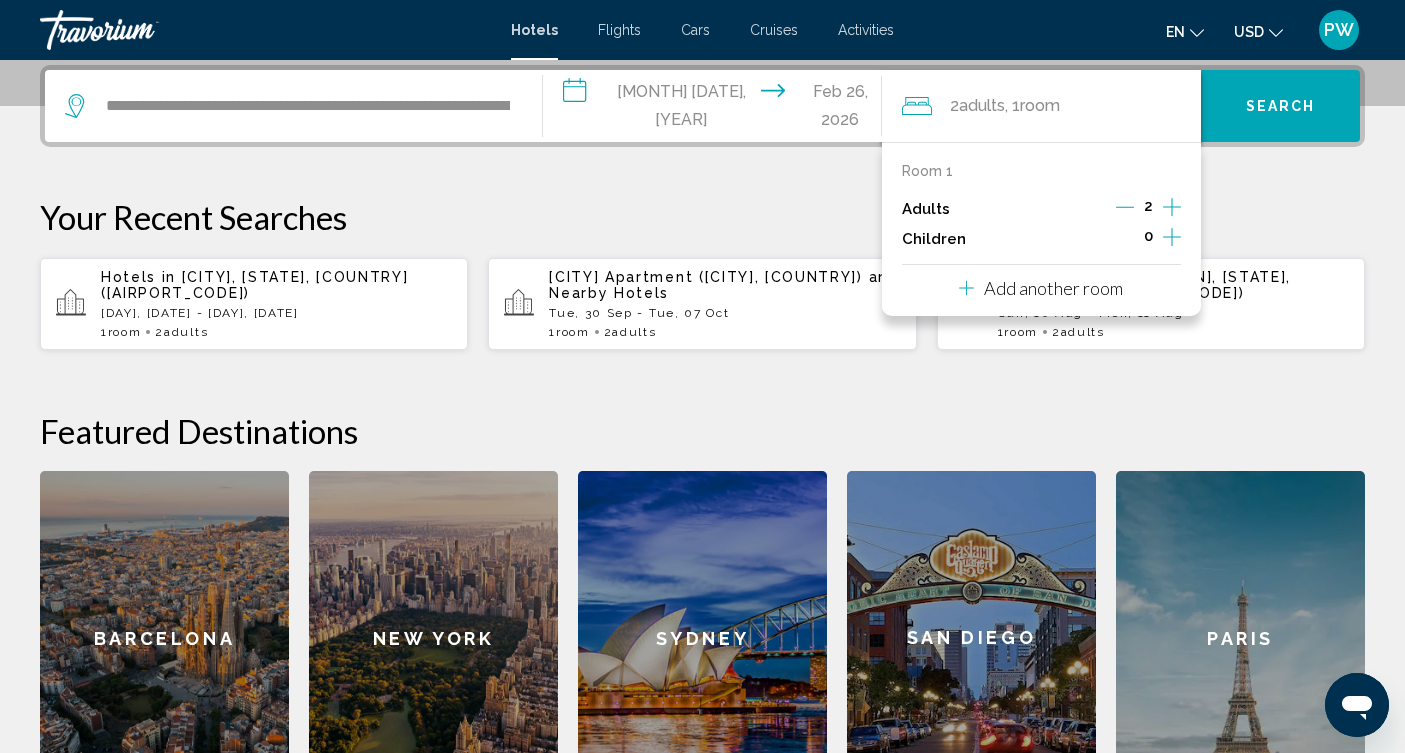 click 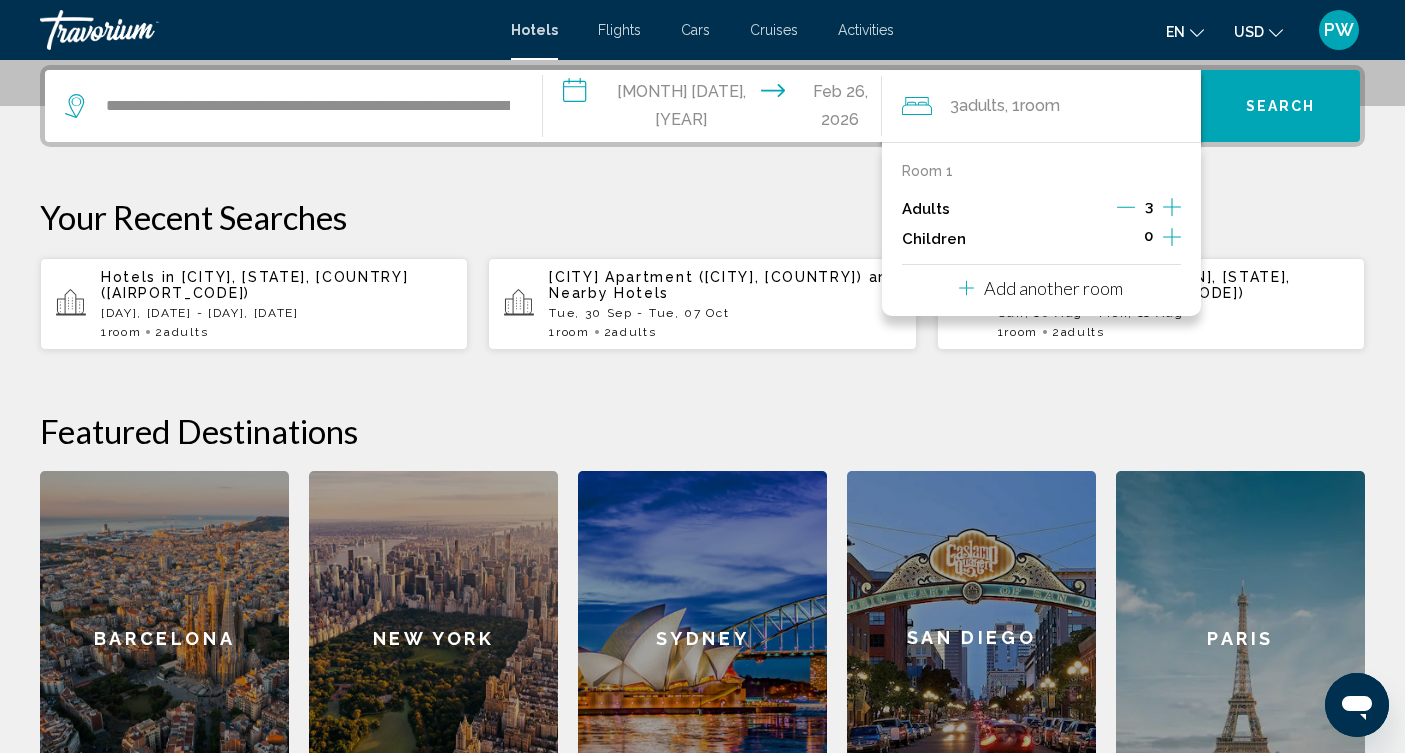 click 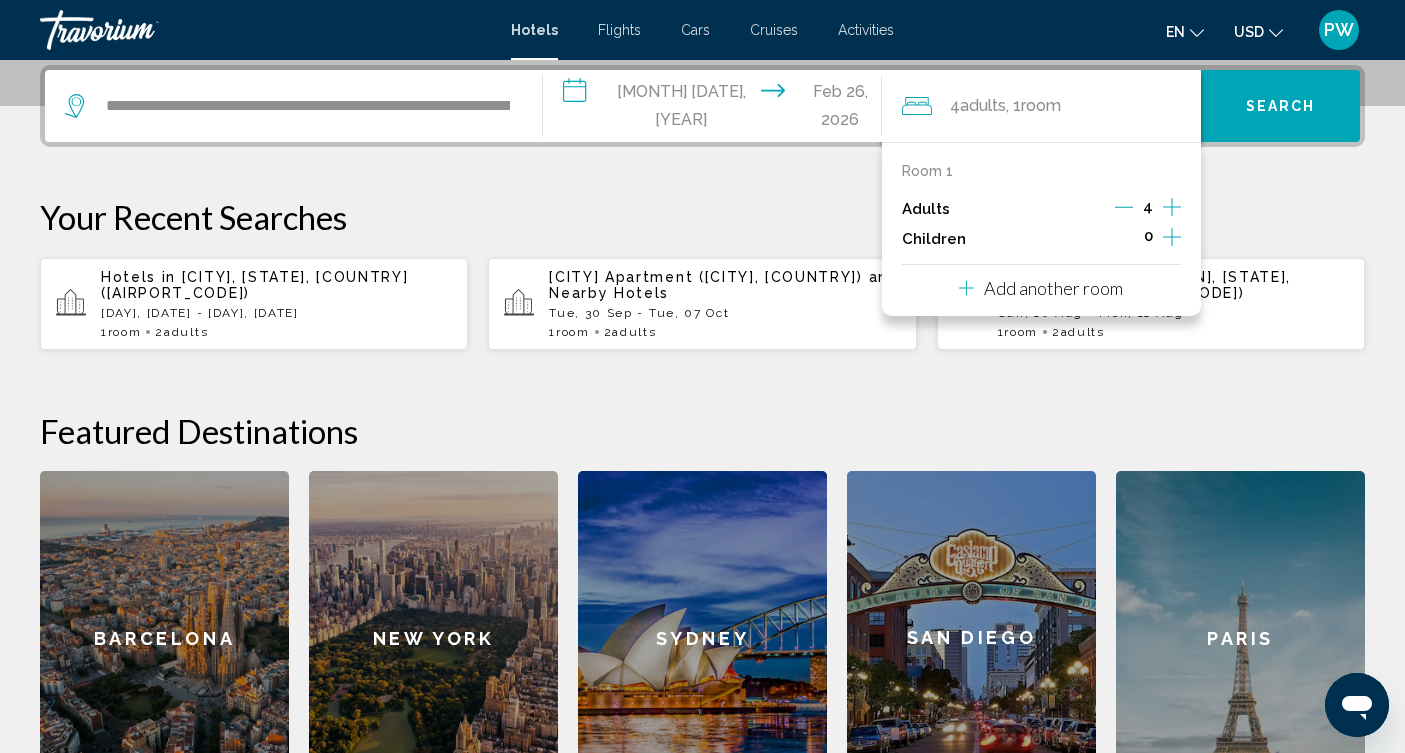 click 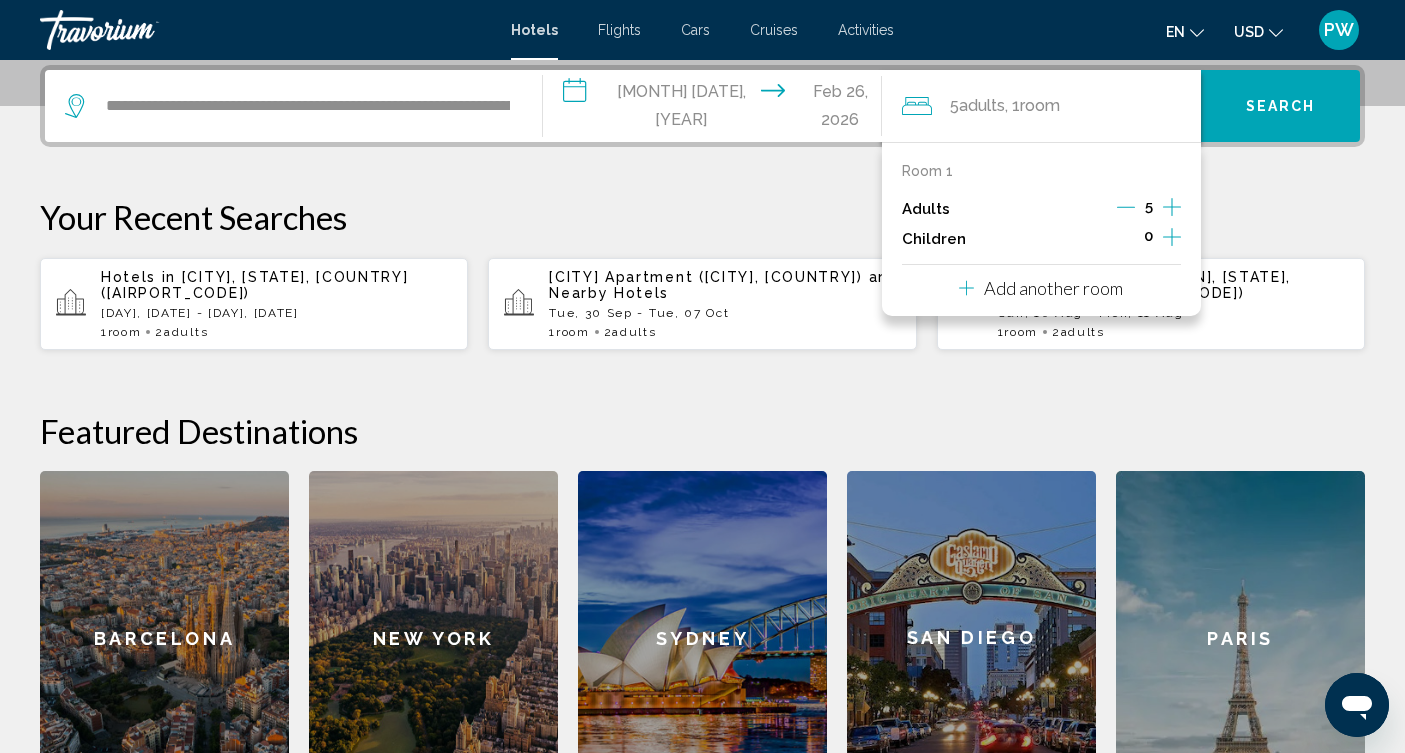 click 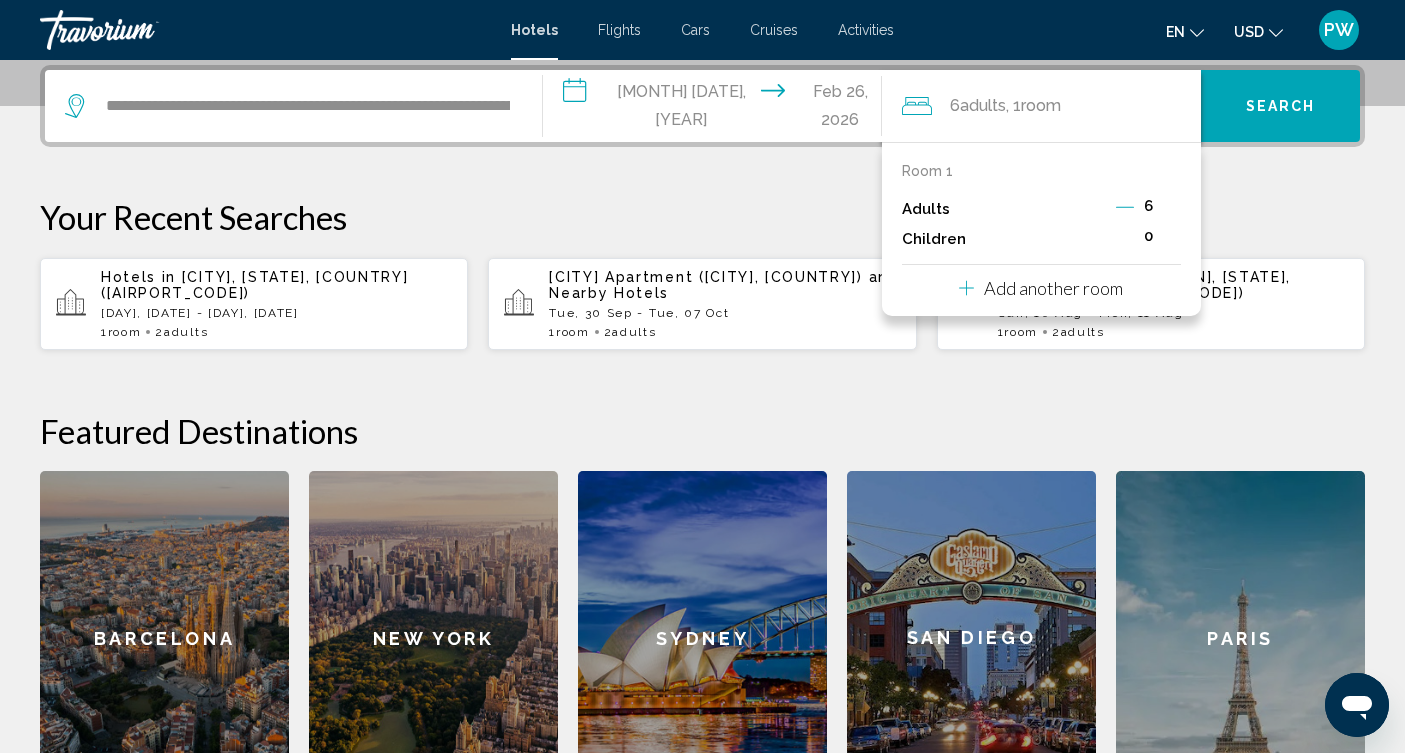 click on "Search" at bounding box center [1281, 107] 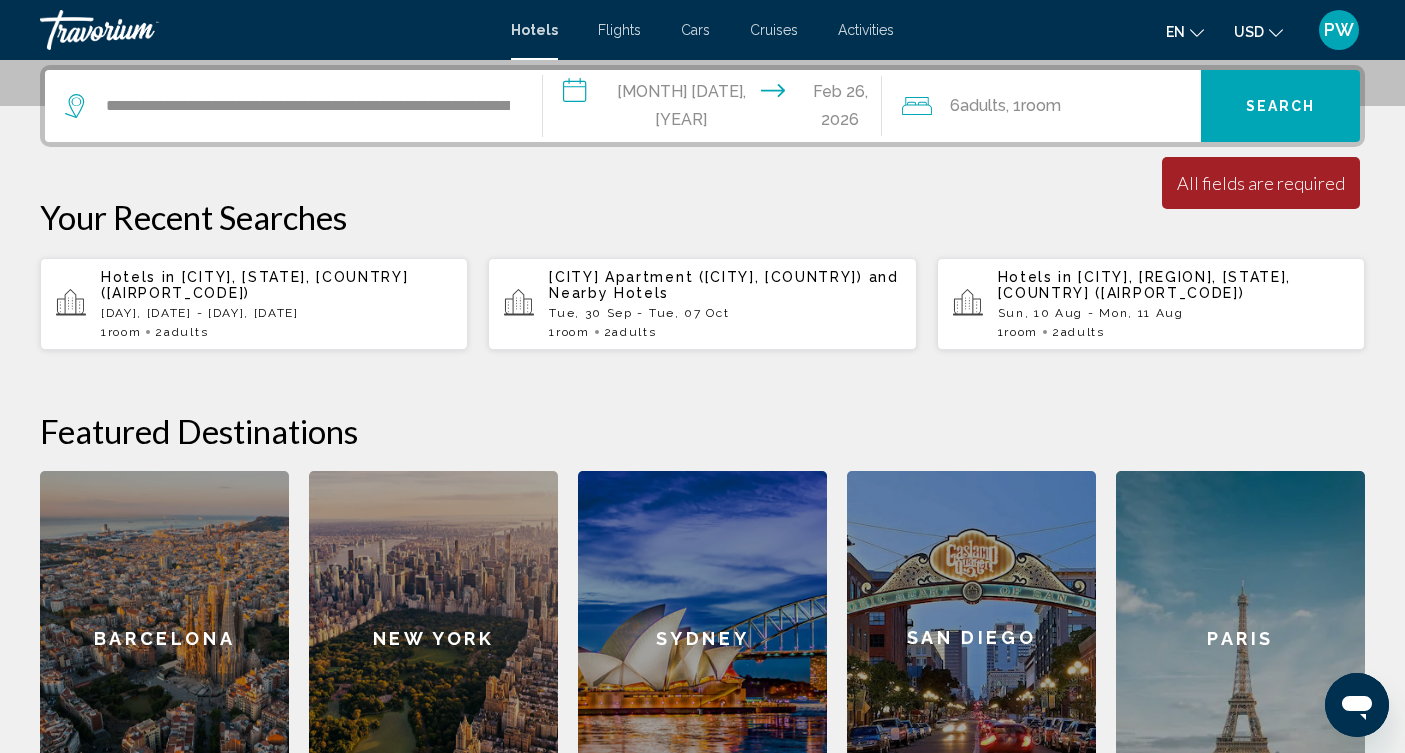 click on "Search" at bounding box center (1281, 107) 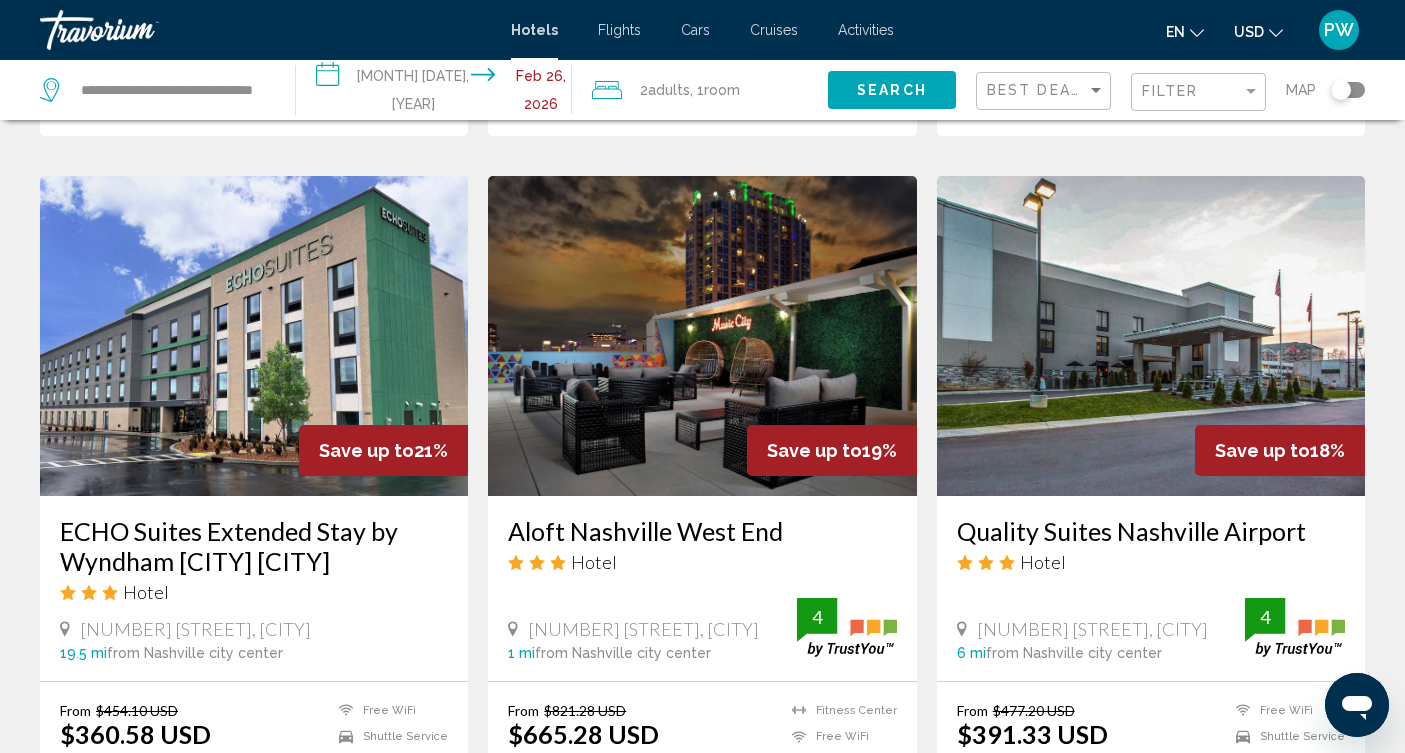 scroll, scrollTop: 2728, scrollLeft: 0, axis: vertical 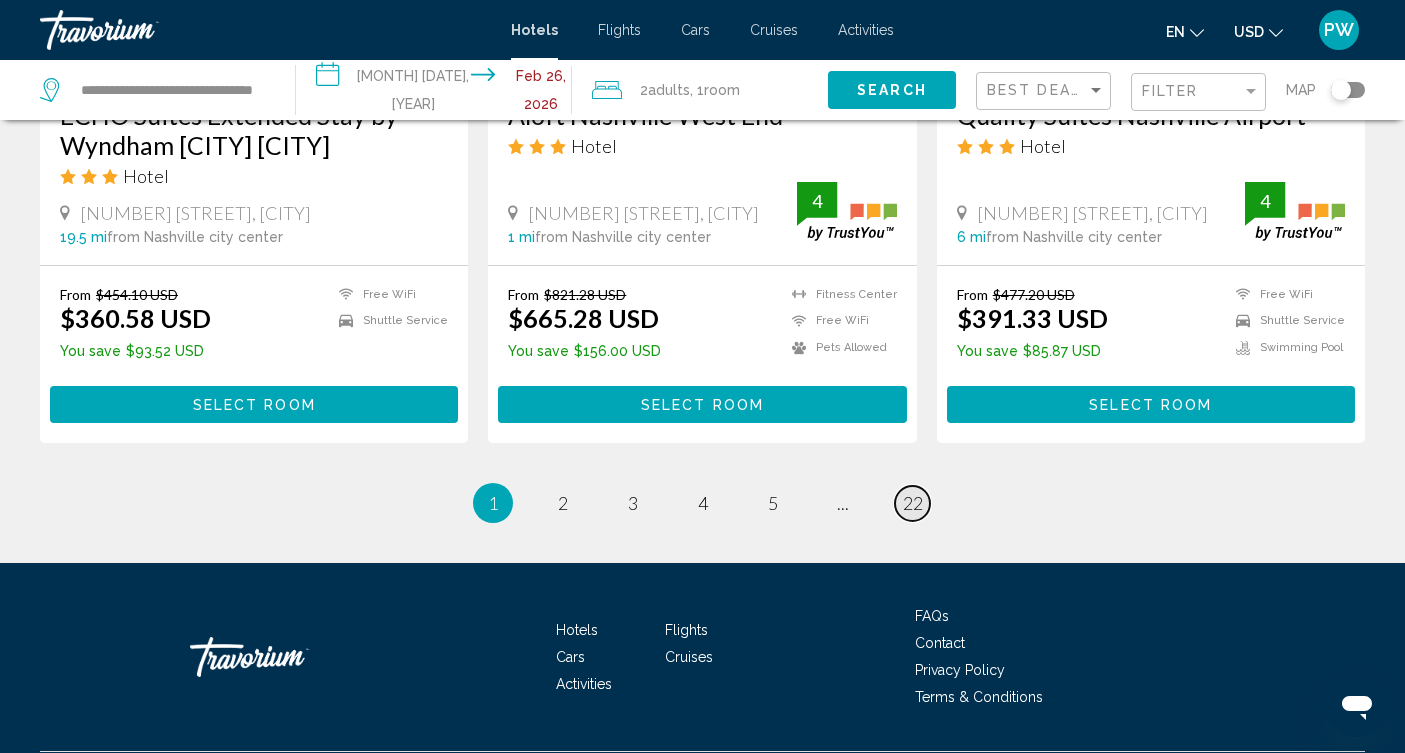 click on "22" at bounding box center (913, 503) 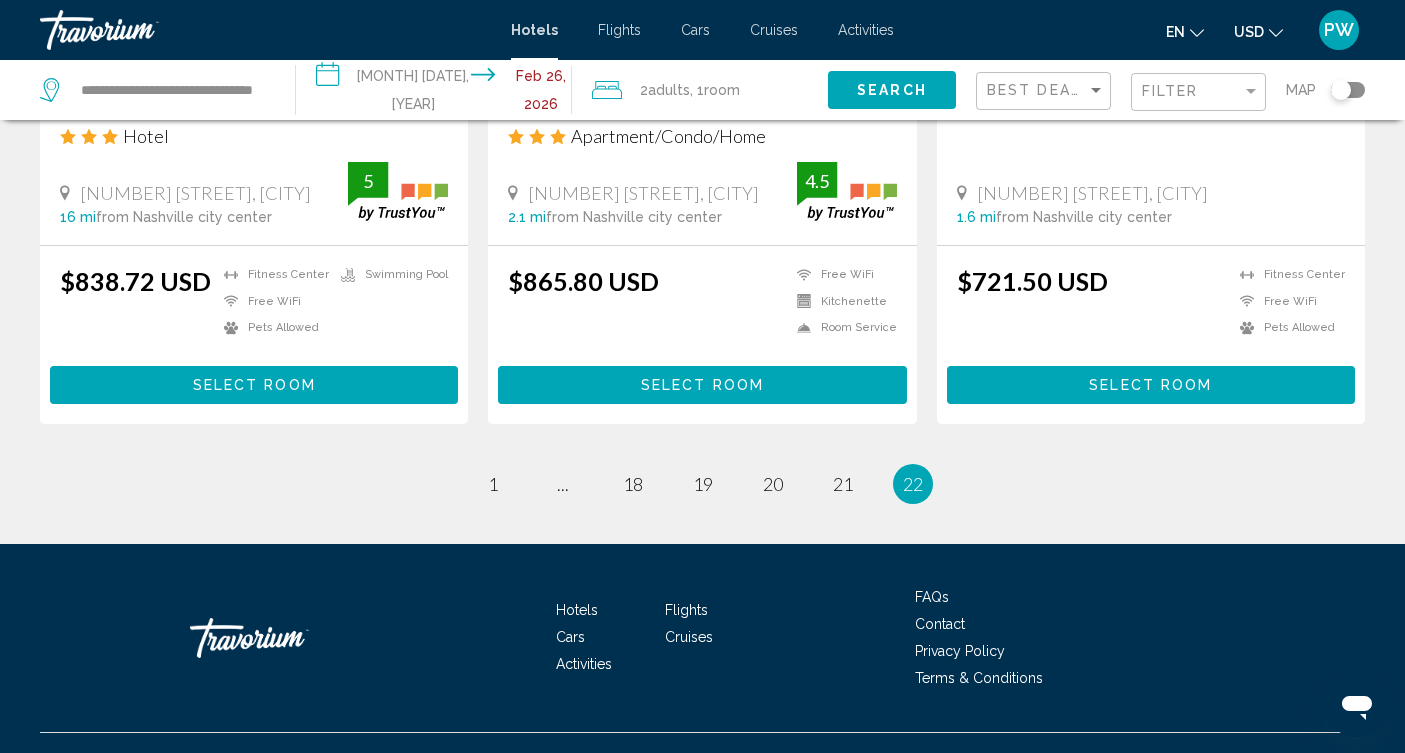 scroll, scrollTop: 1251, scrollLeft: 0, axis: vertical 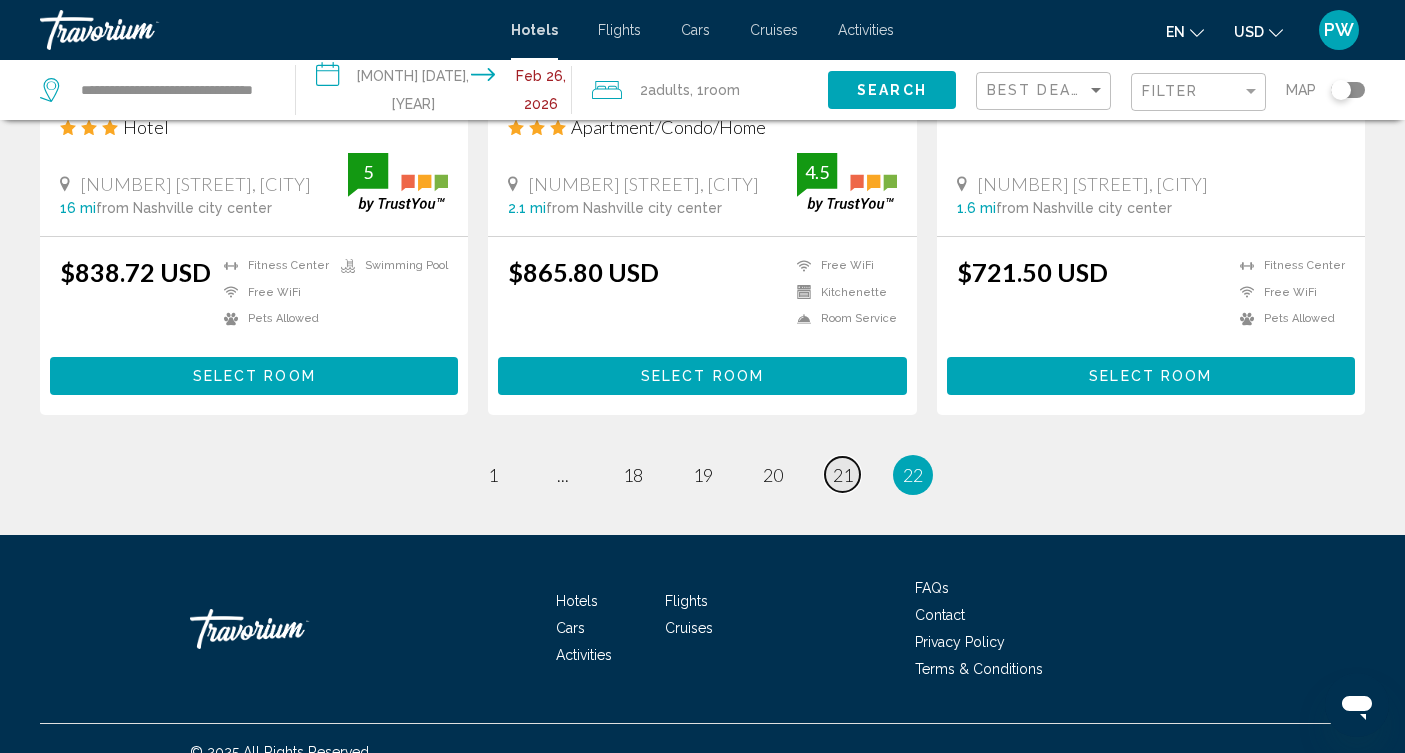 click on "page  21" at bounding box center [842, 474] 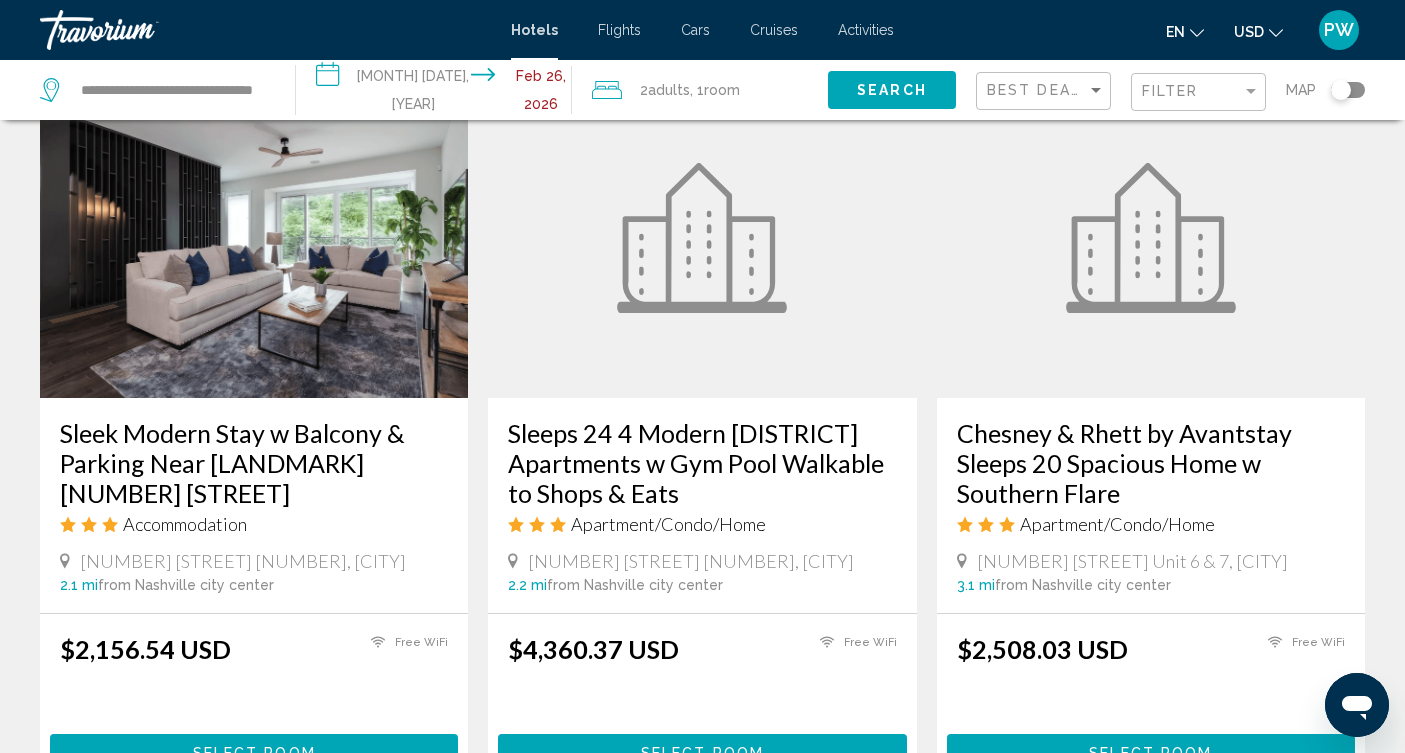 scroll, scrollTop: 1602, scrollLeft: 0, axis: vertical 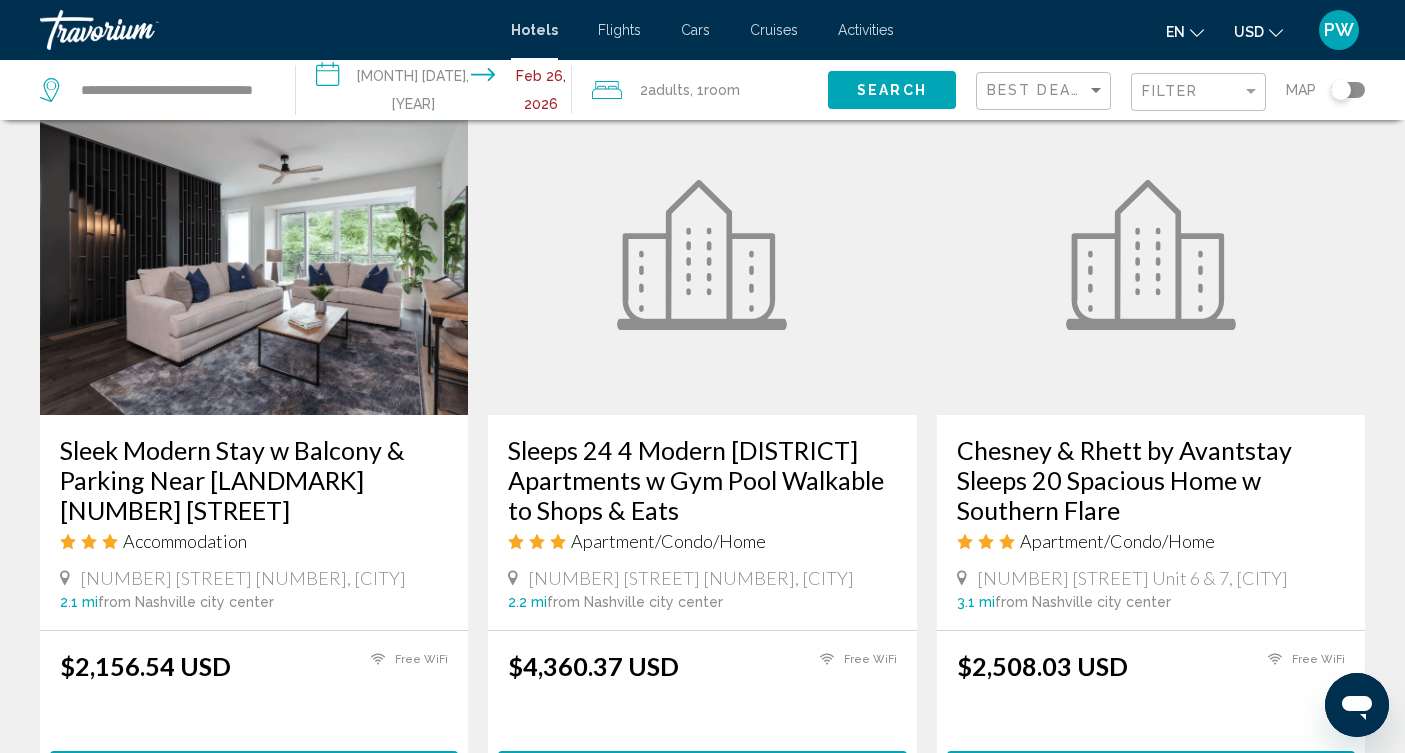 click on "Chesney & Rhett by Avantstay Sleeps 20 Spacious Home w Southern Flare" at bounding box center (1151, 480) 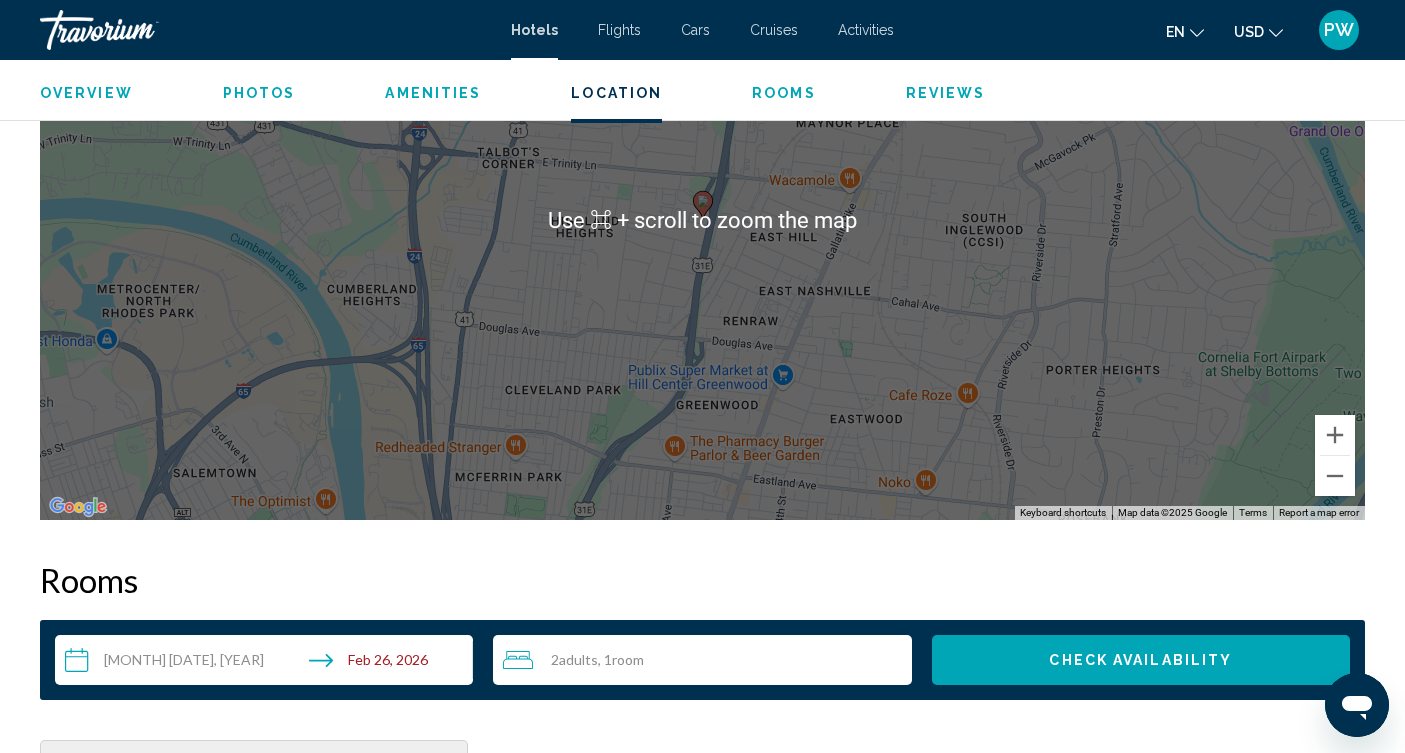 scroll, scrollTop: 1370, scrollLeft: 0, axis: vertical 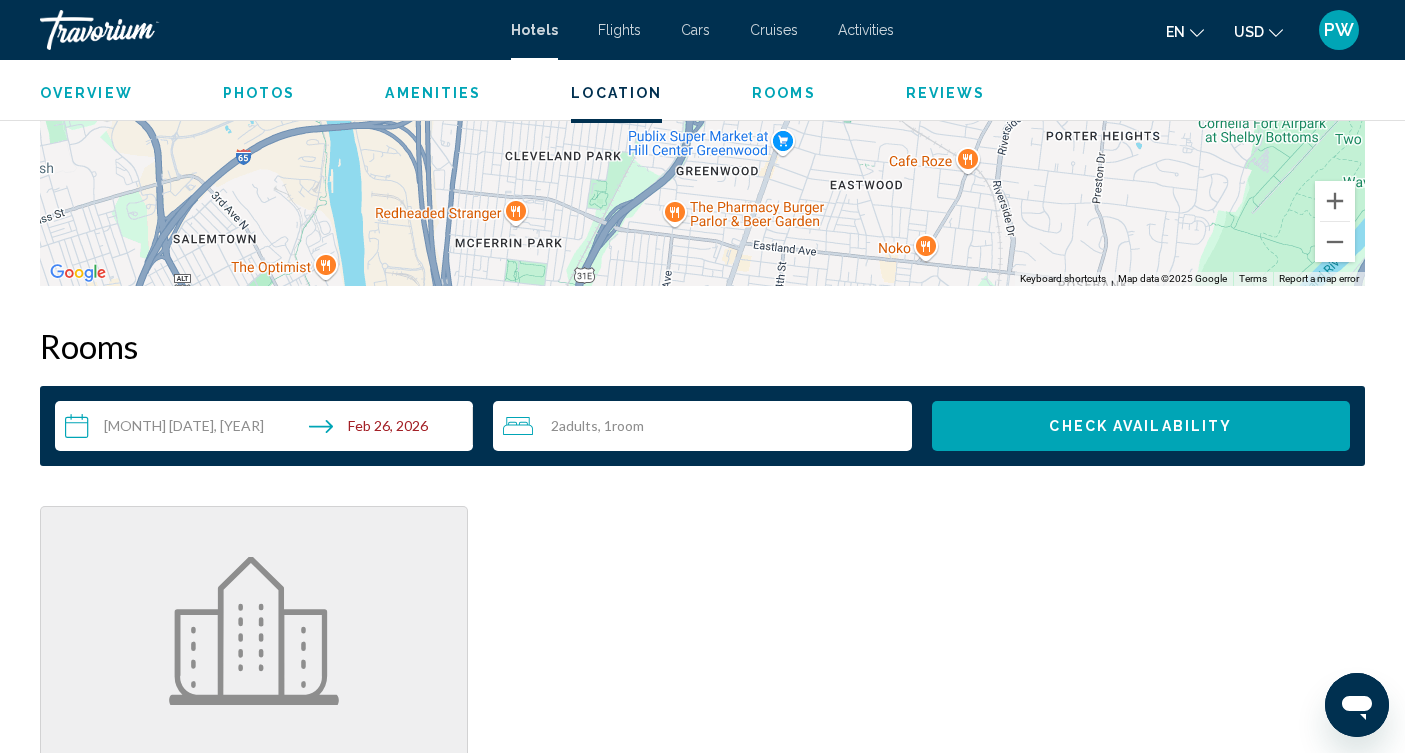 click on "Check Availability" at bounding box center [1140, 427] 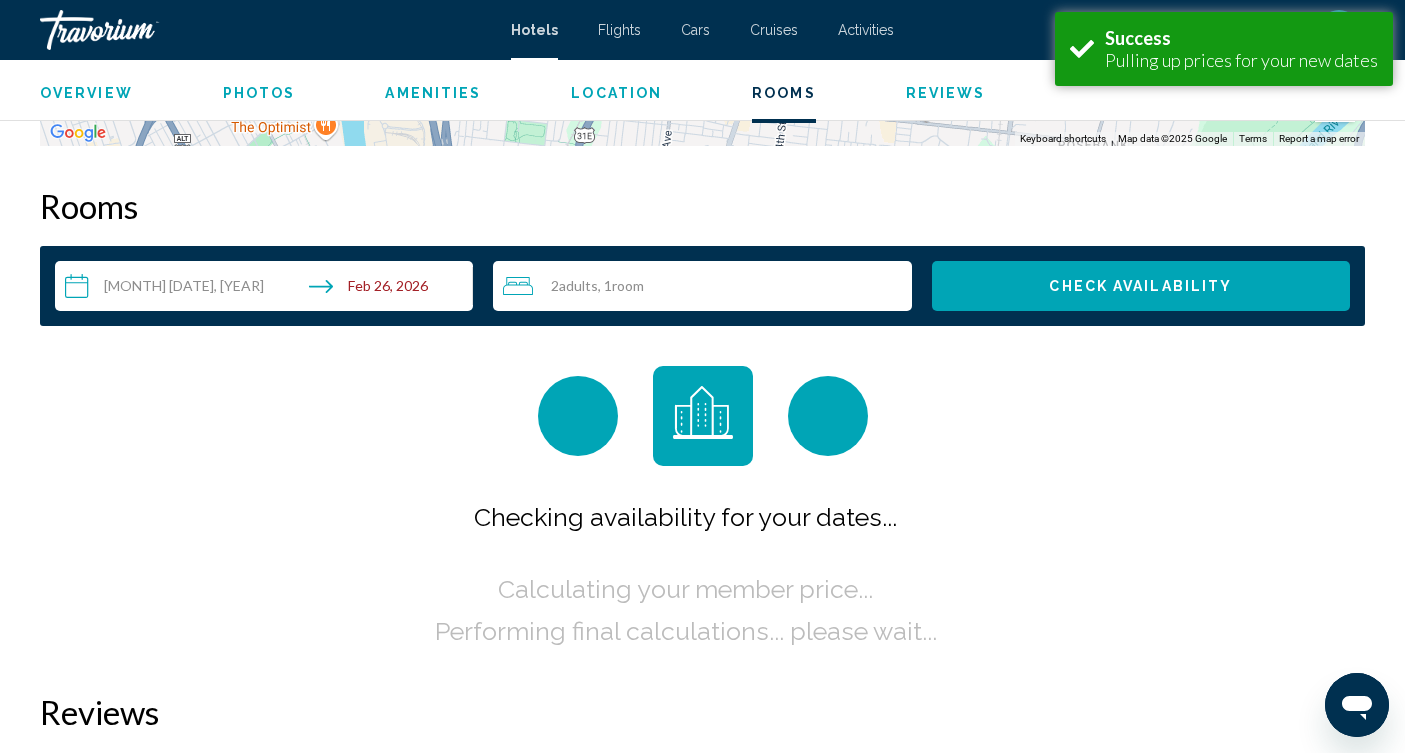 scroll, scrollTop: 1575, scrollLeft: 0, axis: vertical 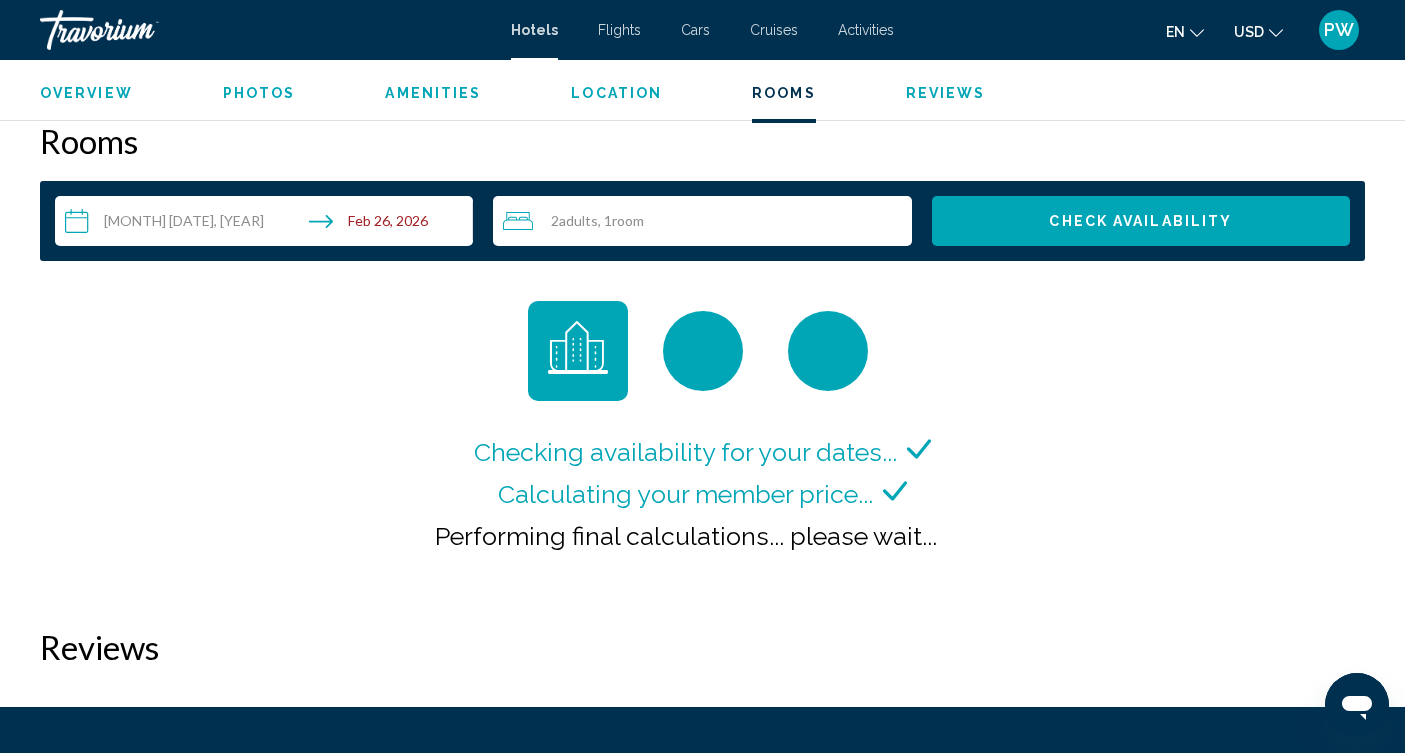 click on "Adults" at bounding box center [578, 220] 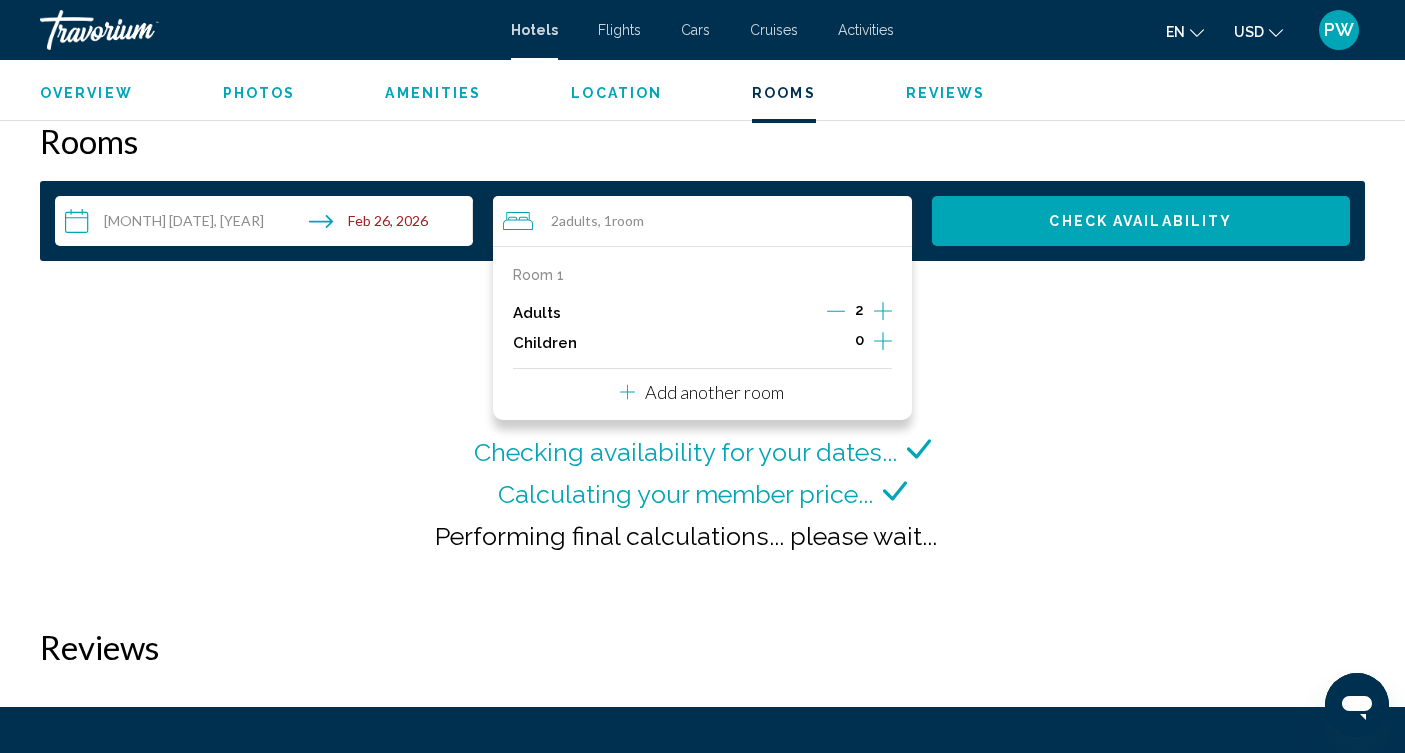 click 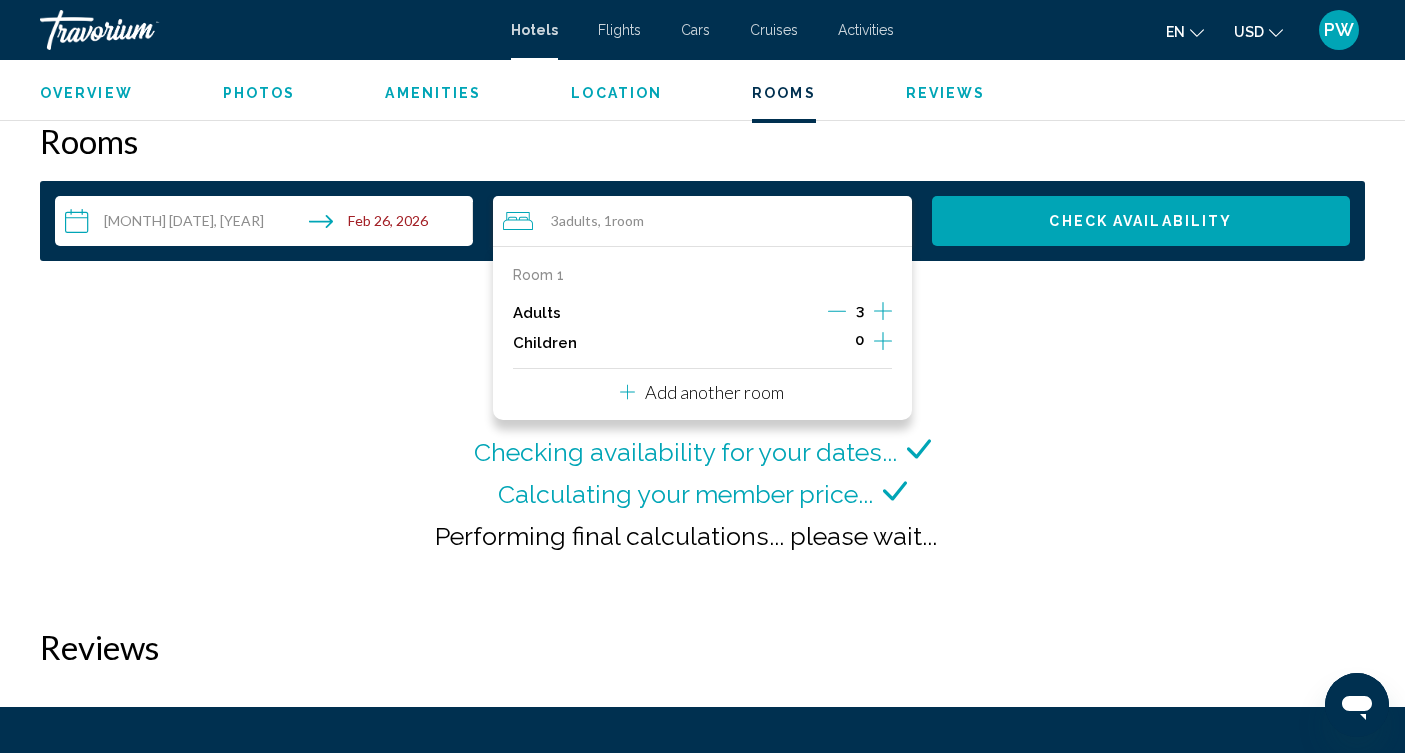 click 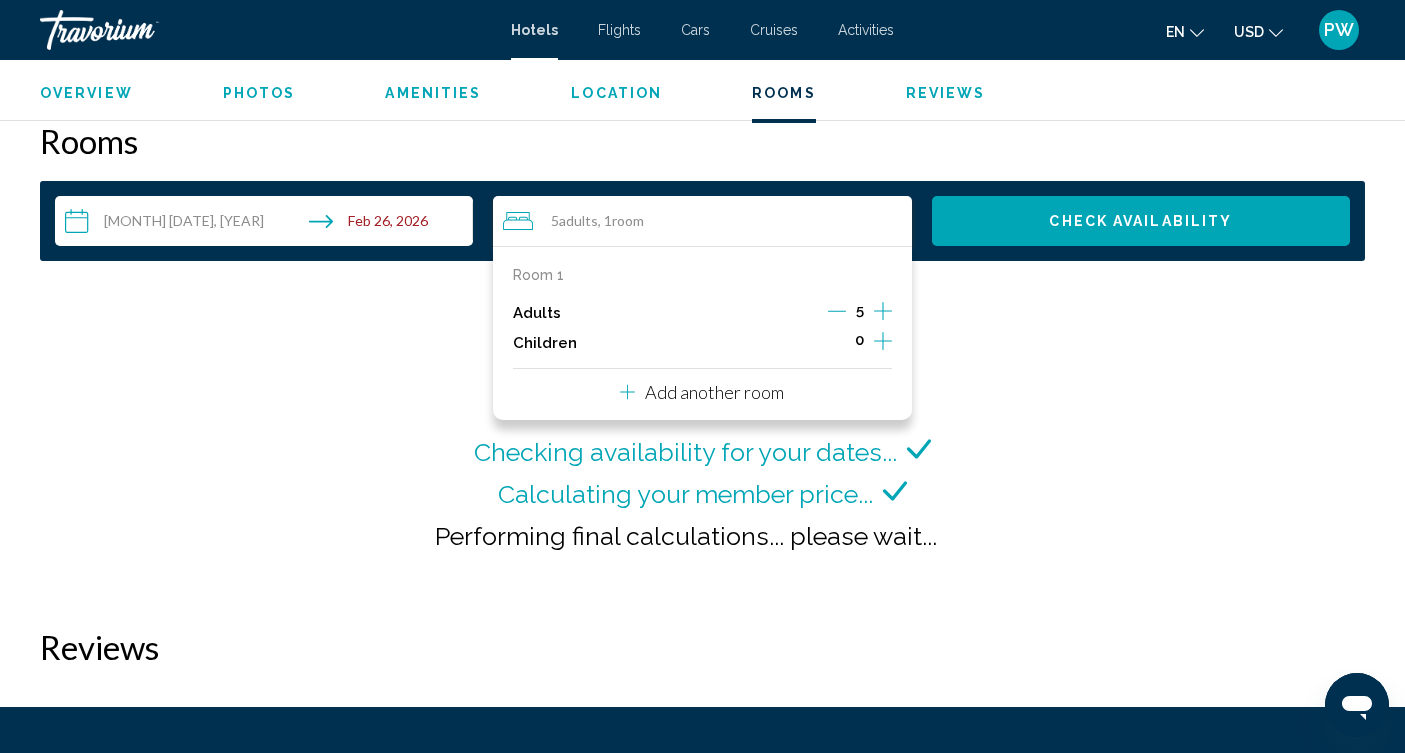 click 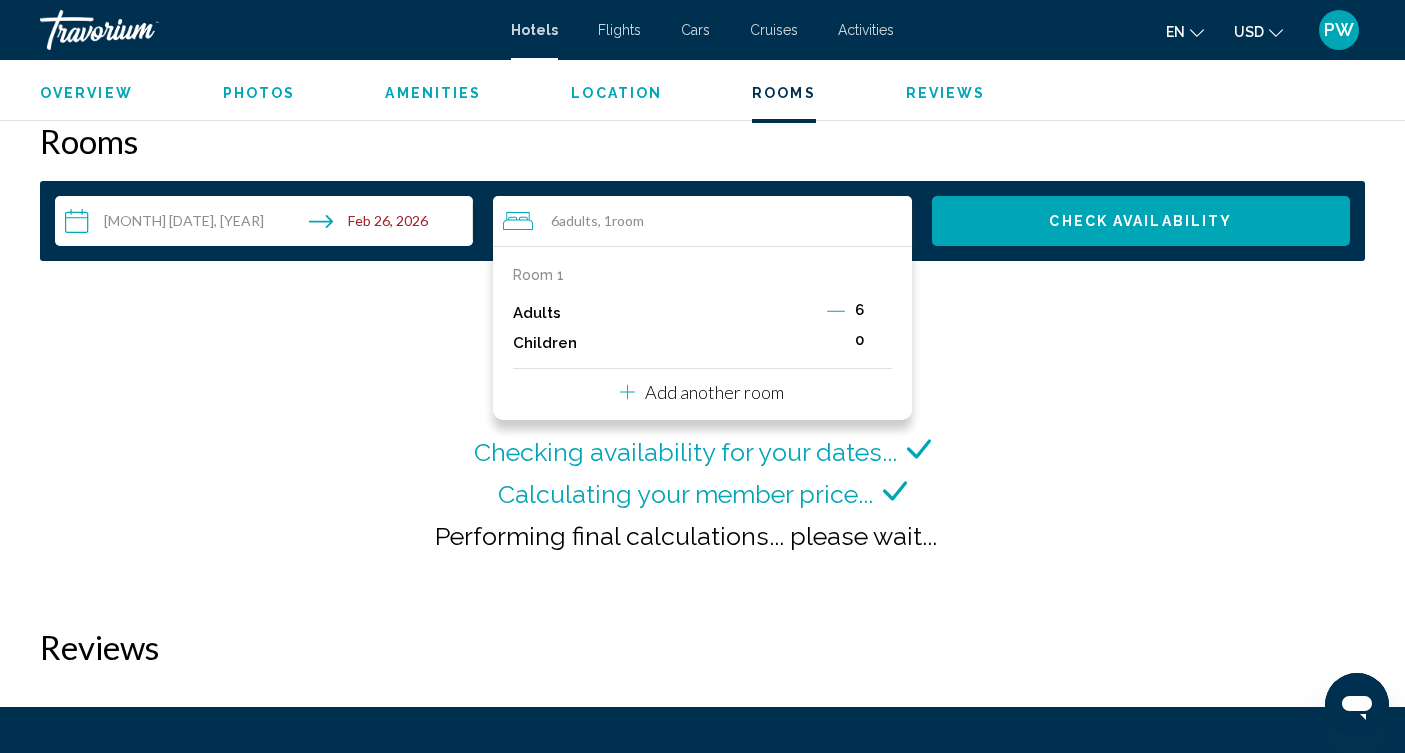 click on "Checking availability for your dates...
Calculating your member price...
Performing final calculations... please wait..." at bounding box center (702, 444) 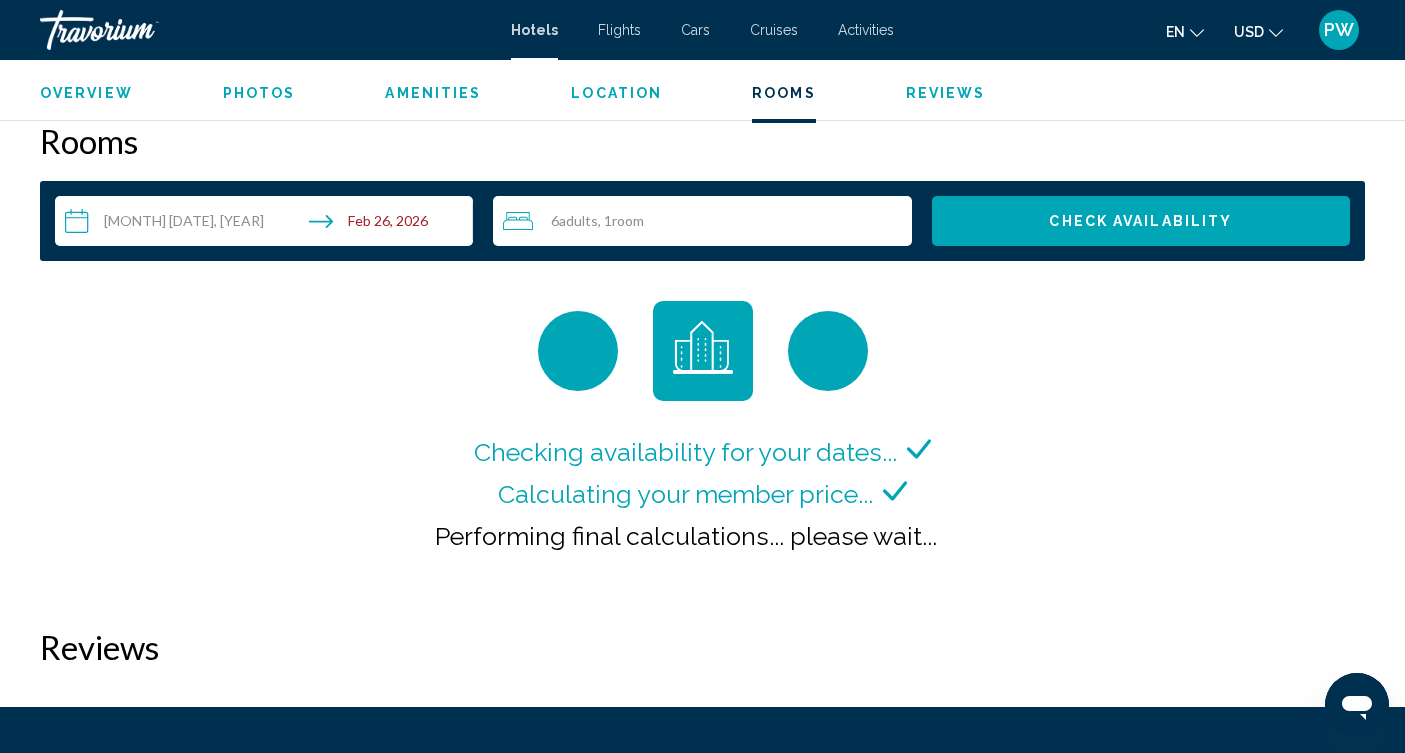 click on "6  Adult Adults , 1  Room rooms" at bounding box center [707, 221] 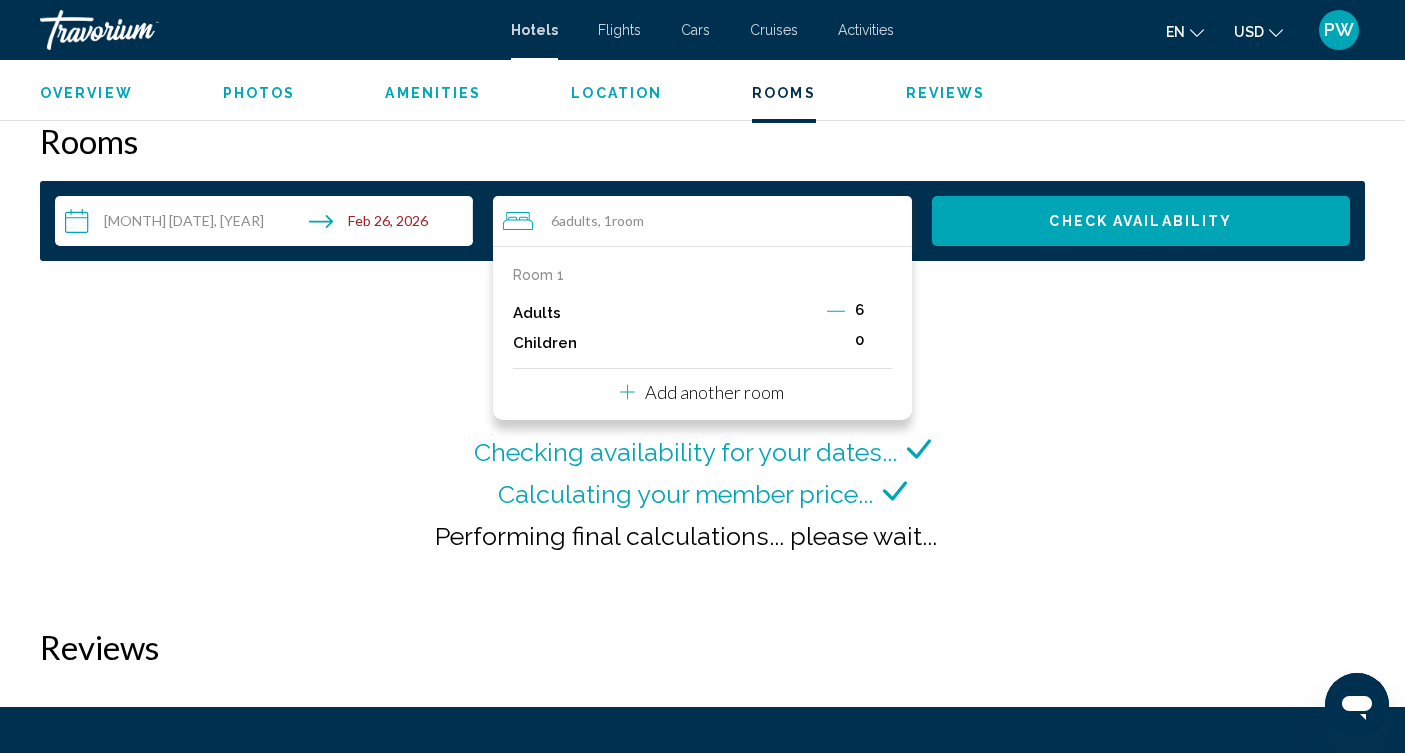 click on "Checking availability for your dates...
Calculating your member price...
Performing final calculations... please wait..." at bounding box center (702, 444) 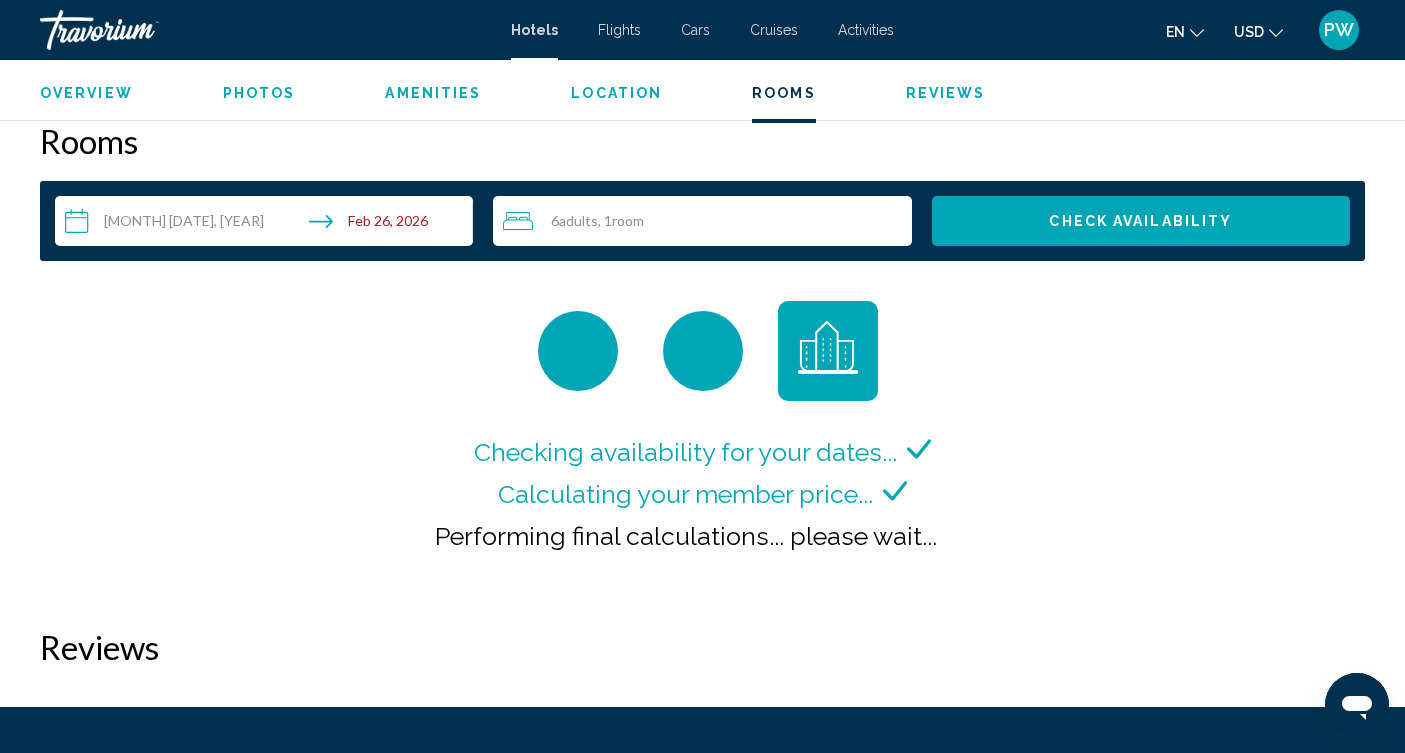 click on "**********" at bounding box center [268, 224] 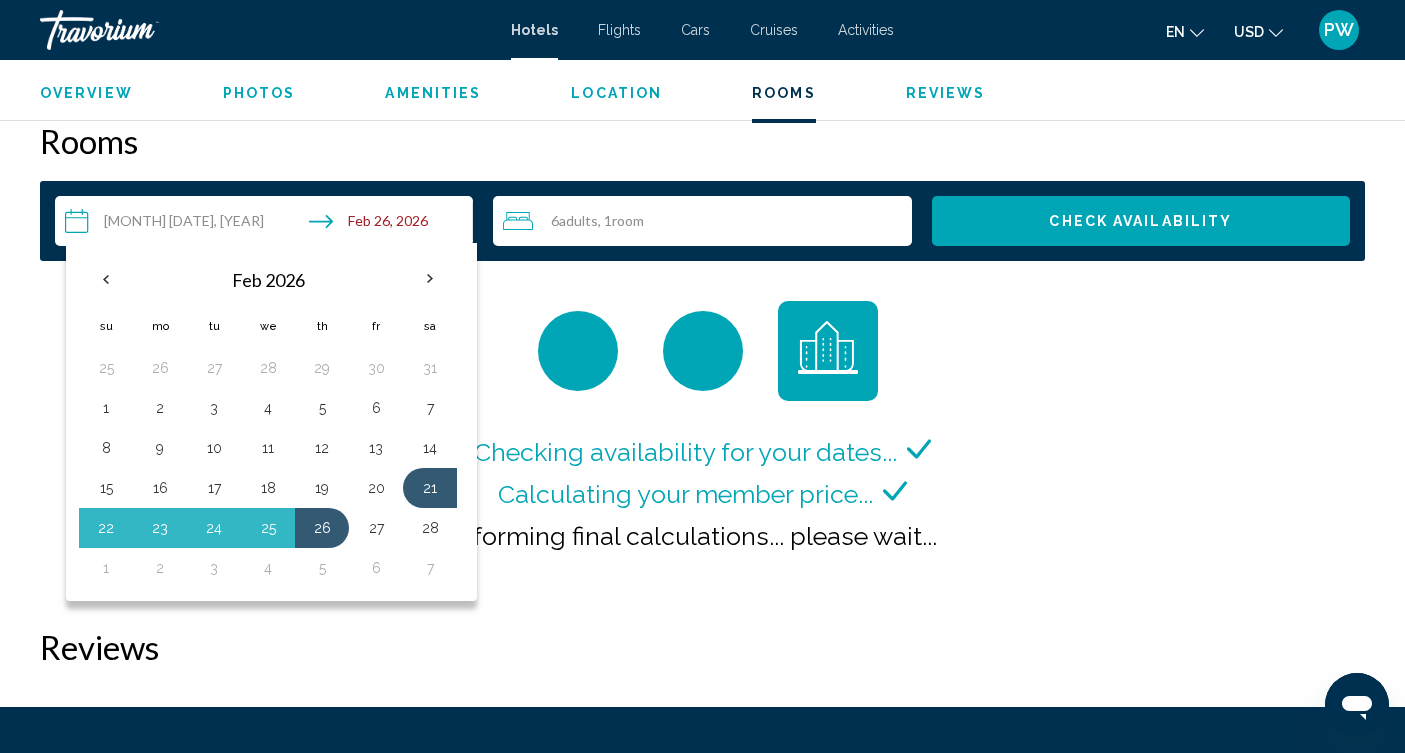 click on "**********" at bounding box center (268, 224) 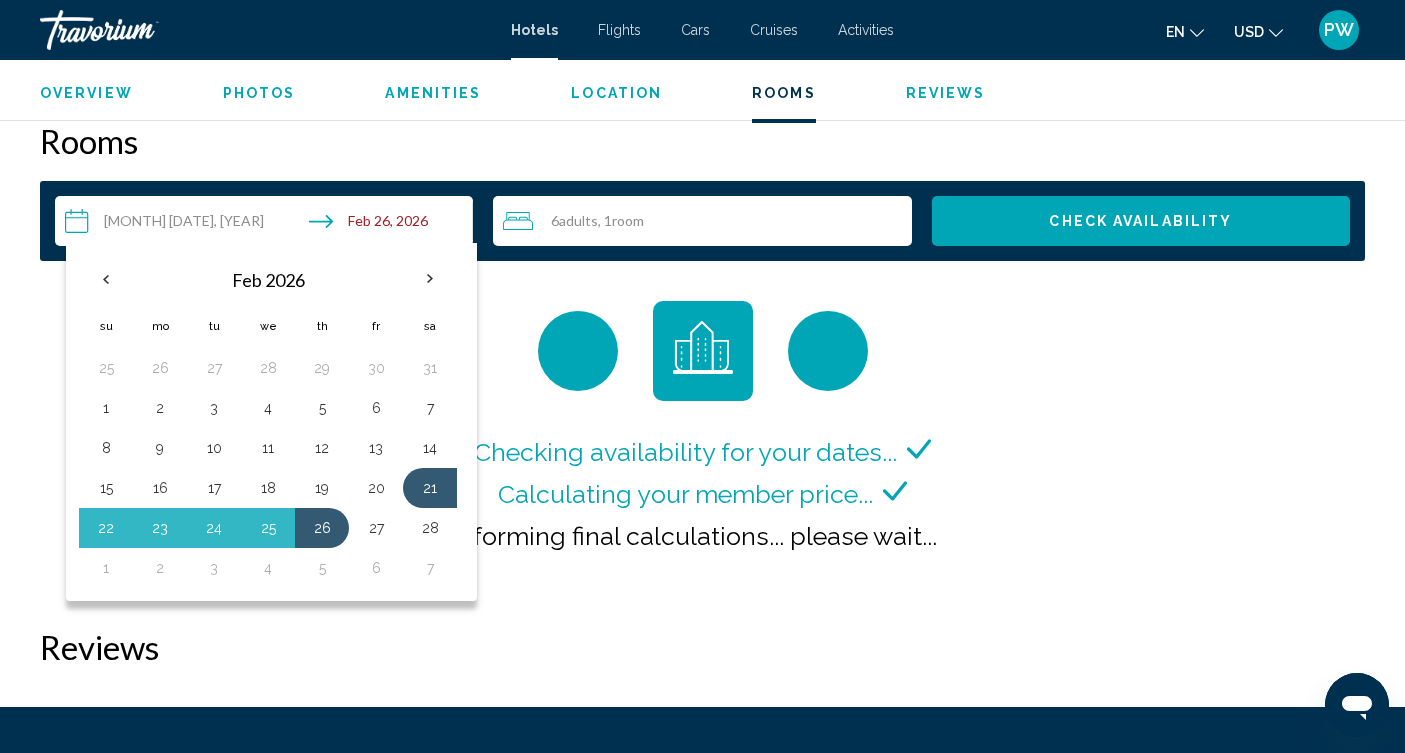 click on "Checking availability for your dates...
Calculating your member price...
Performing final calculations... please wait..." at bounding box center (702, 444) 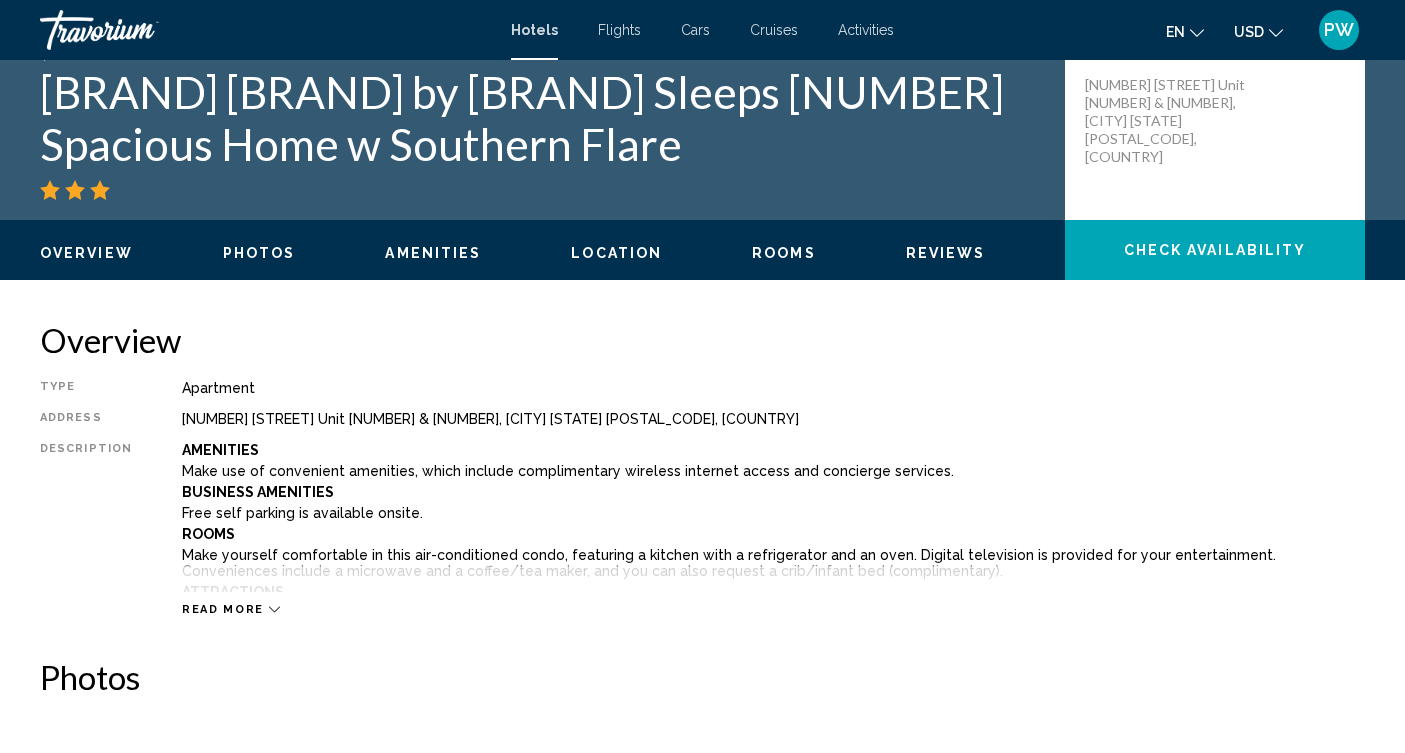 scroll, scrollTop: 0, scrollLeft: 0, axis: both 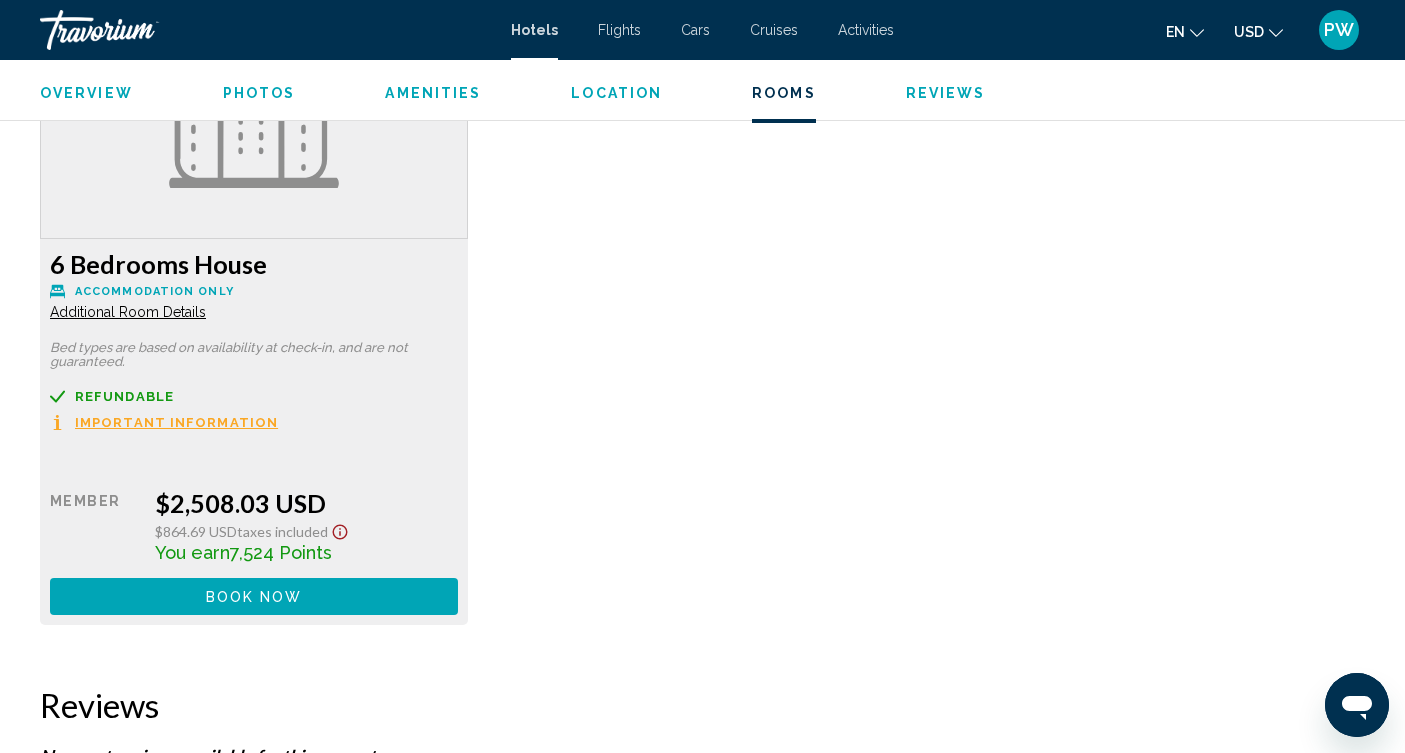 click on "Important Information" at bounding box center (176, 422) 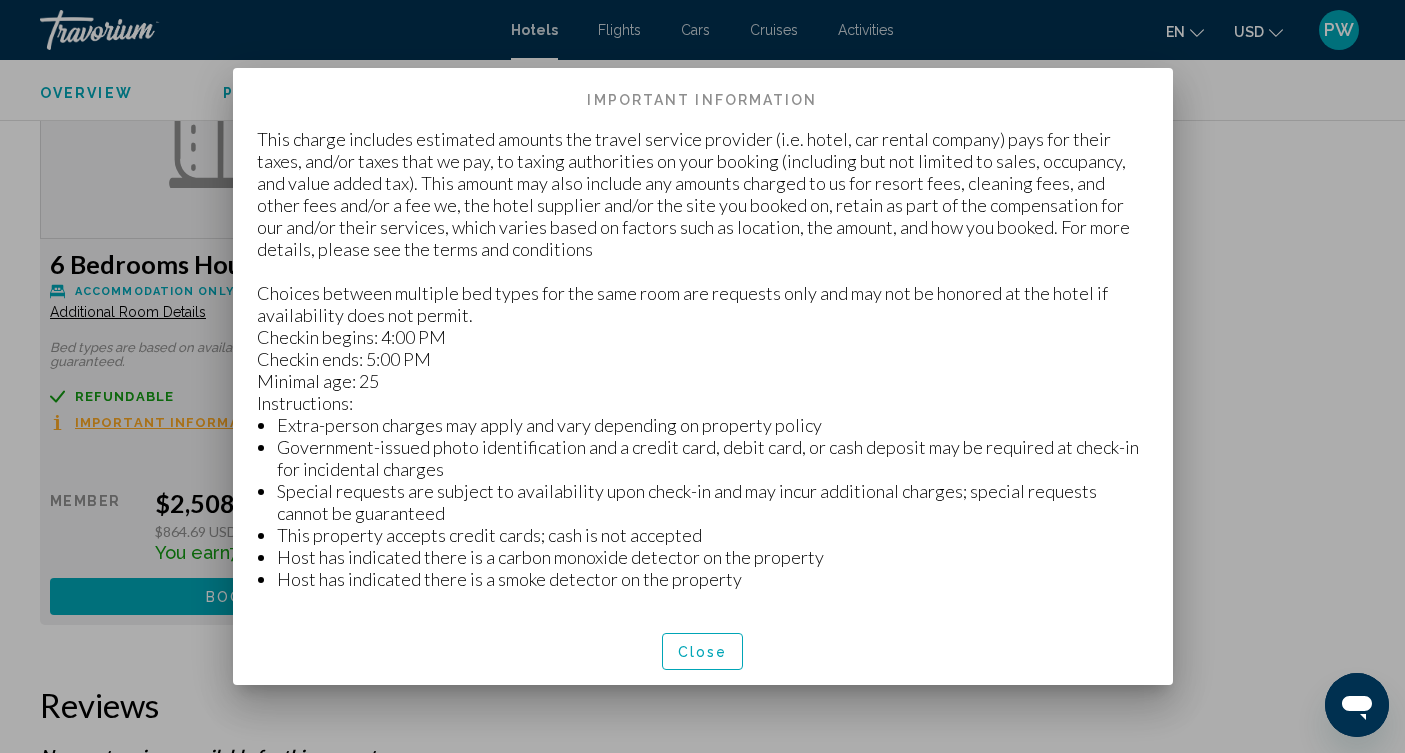 scroll, scrollTop: 0, scrollLeft: 0, axis: both 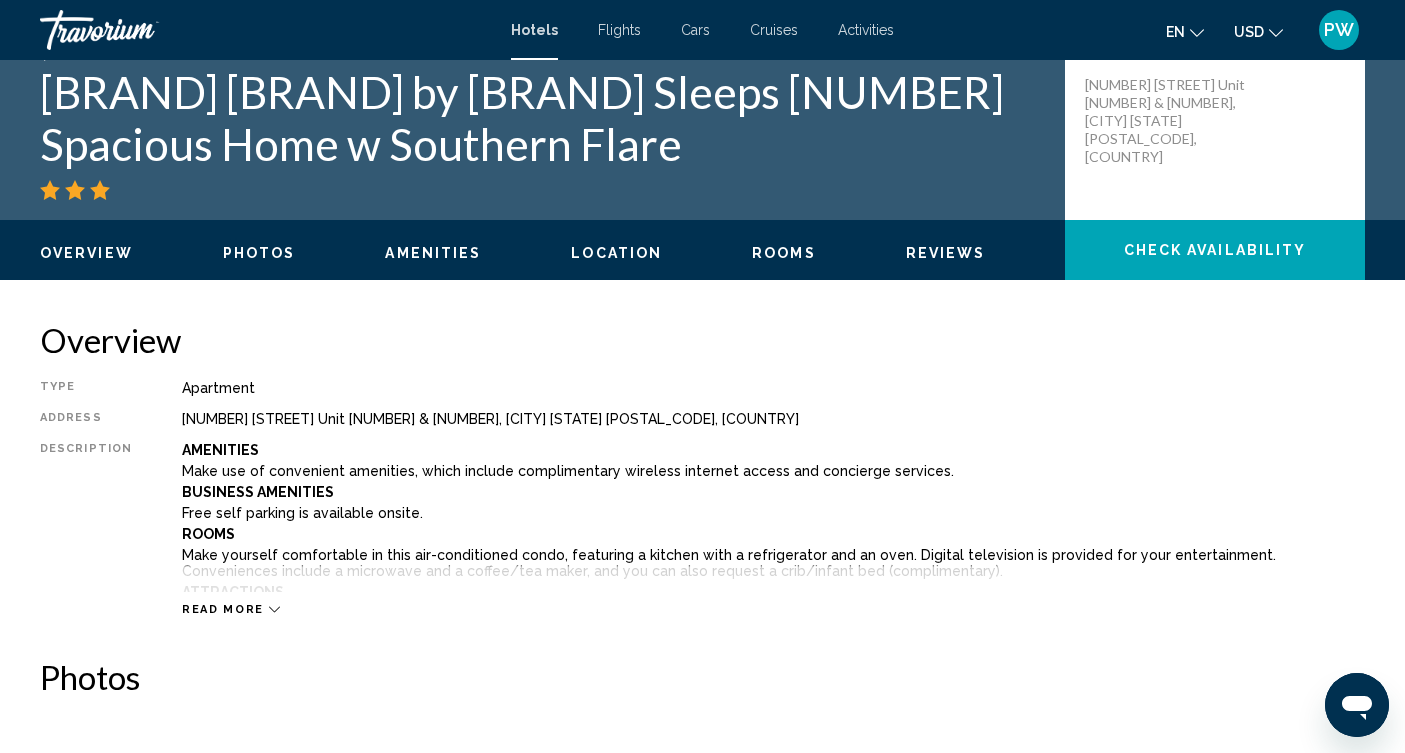 click on "Read more" at bounding box center [223, 609] 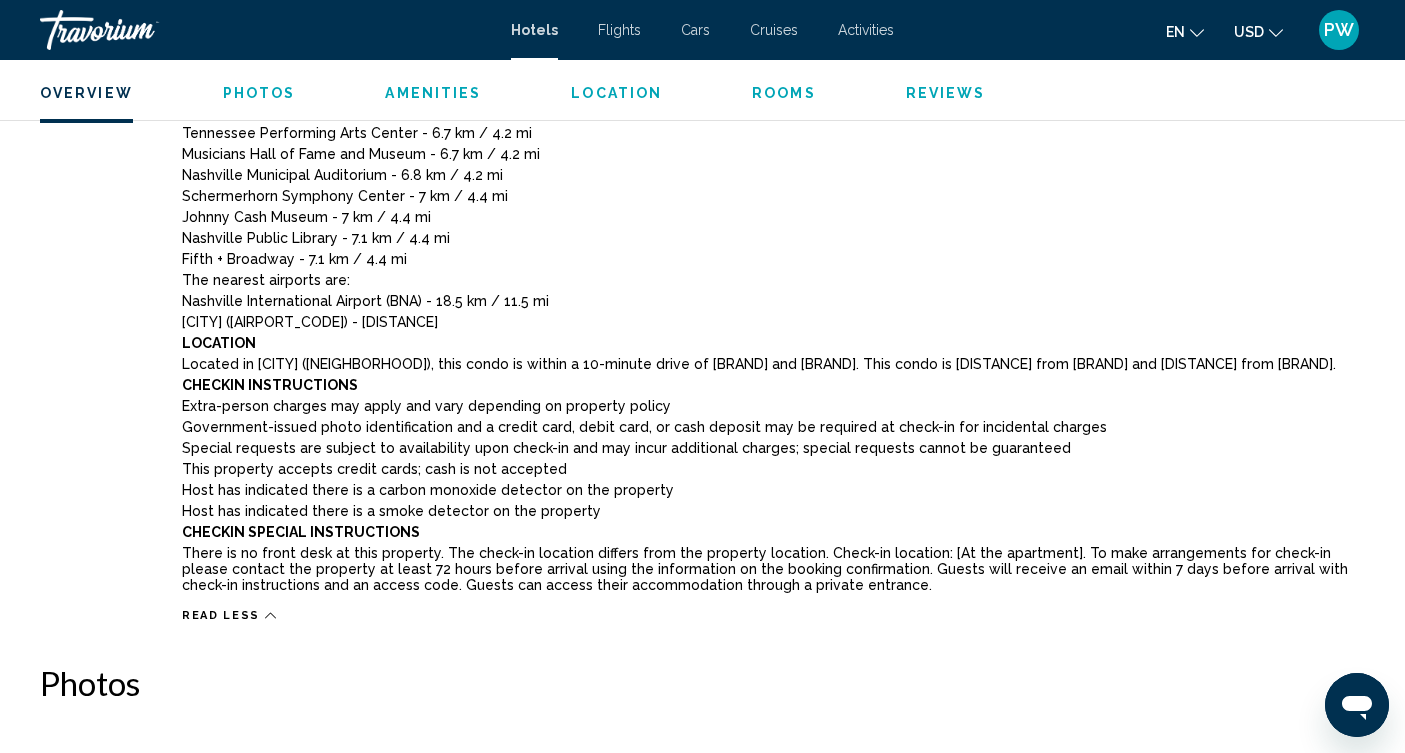 scroll, scrollTop: 690, scrollLeft: 0, axis: vertical 